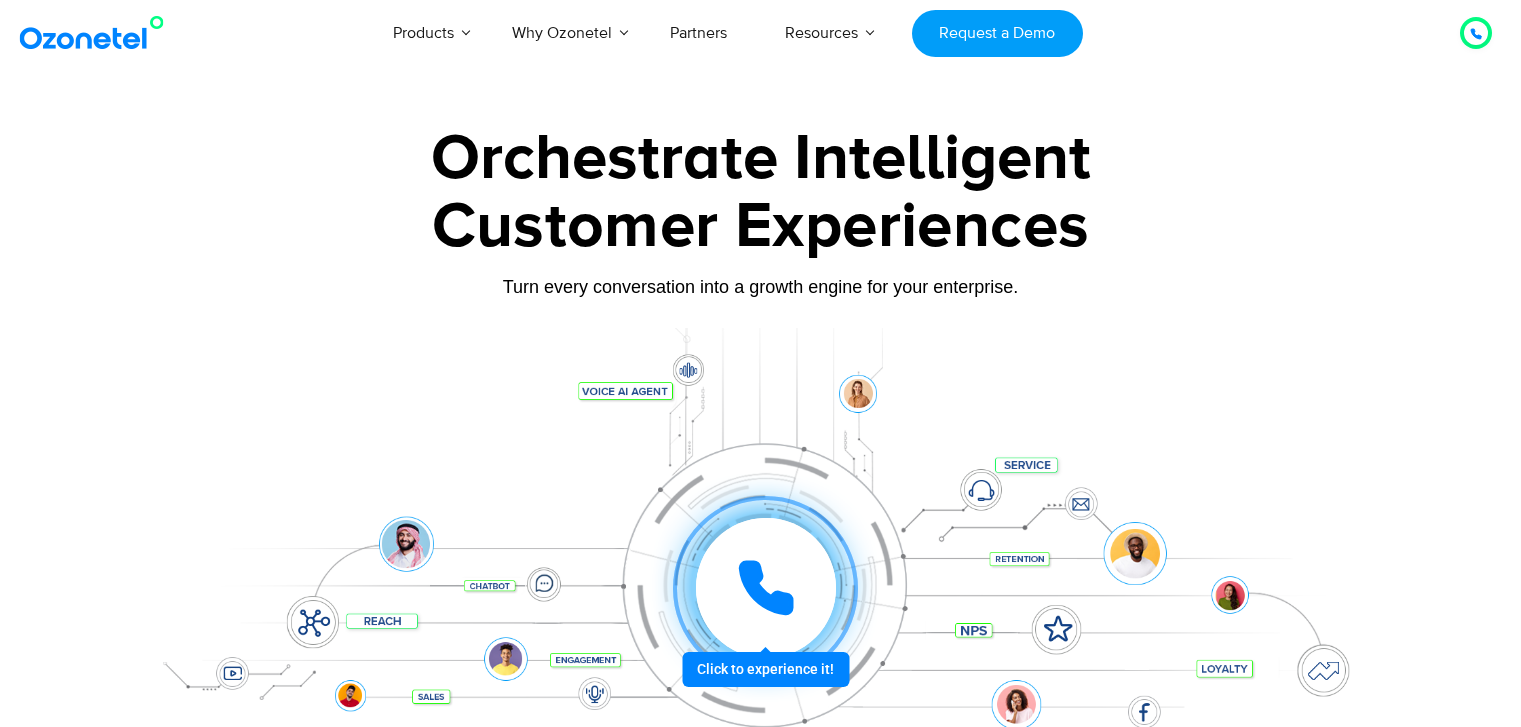 scroll, scrollTop: 0, scrollLeft: 0, axis: both 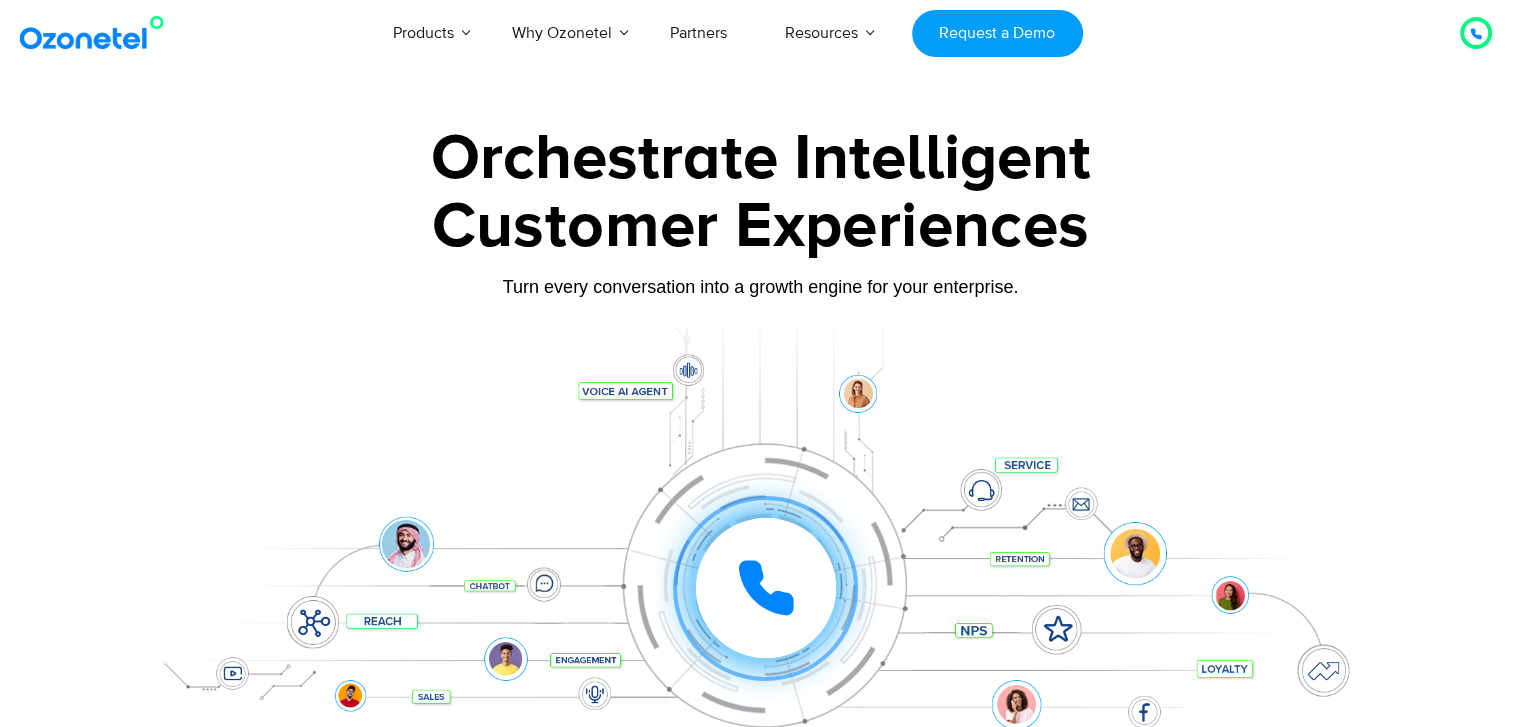 drag, startPoint x: 644, startPoint y: 404, endPoint x: 595, endPoint y: 409, distance: 49.25444 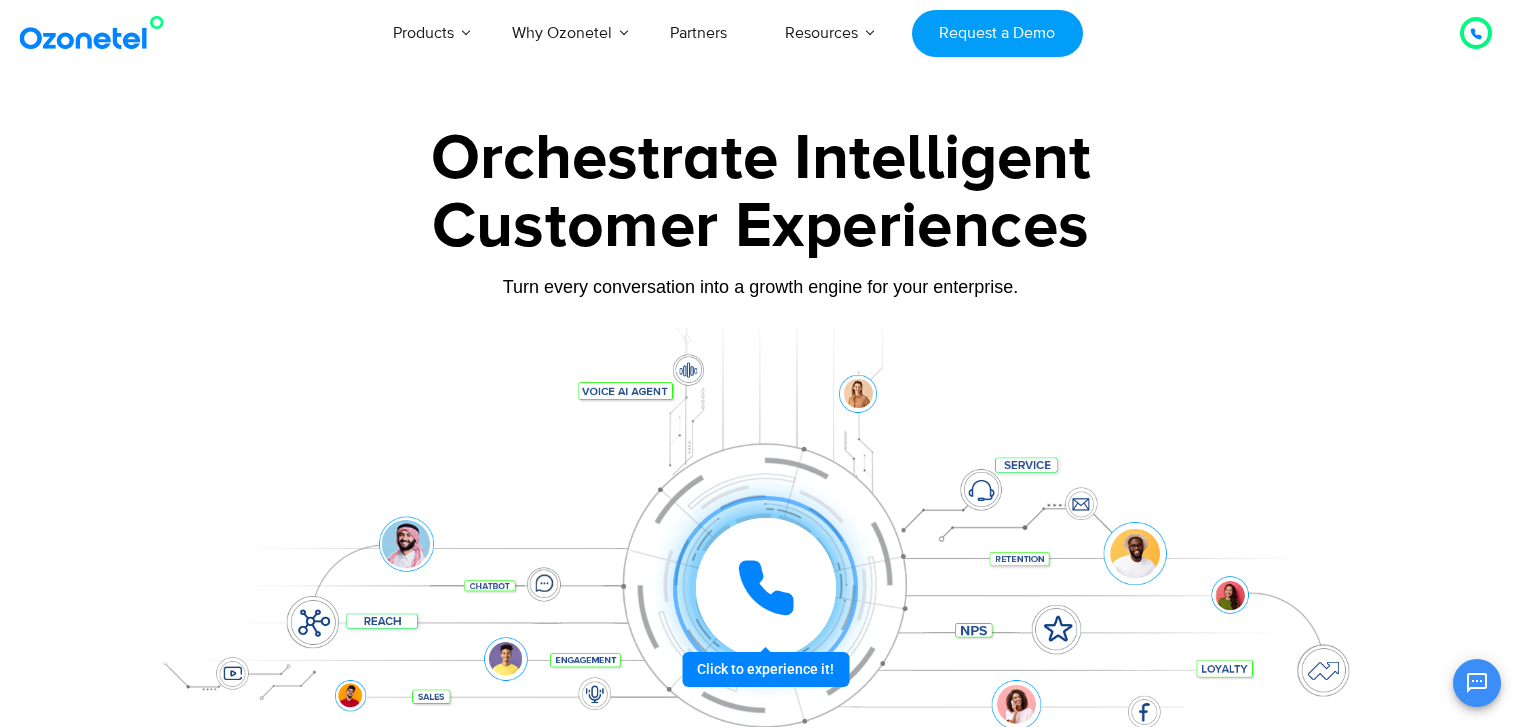 scroll, scrollTop: 0, scrollLeft: 0, axis: both 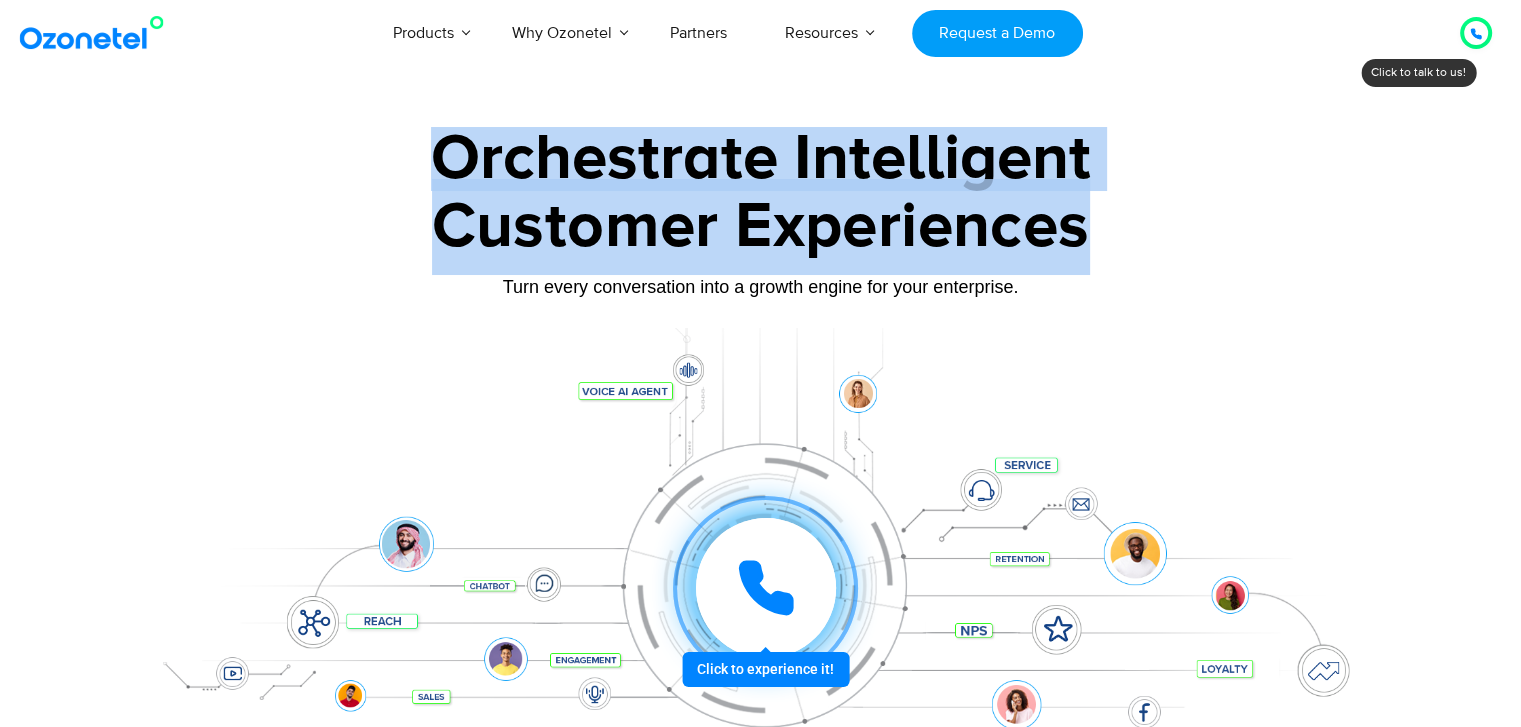 drag, startPoint x: 450, startPoint y: 150, endPoint x: 1108, endPoint y: 263, distance: 667.6324 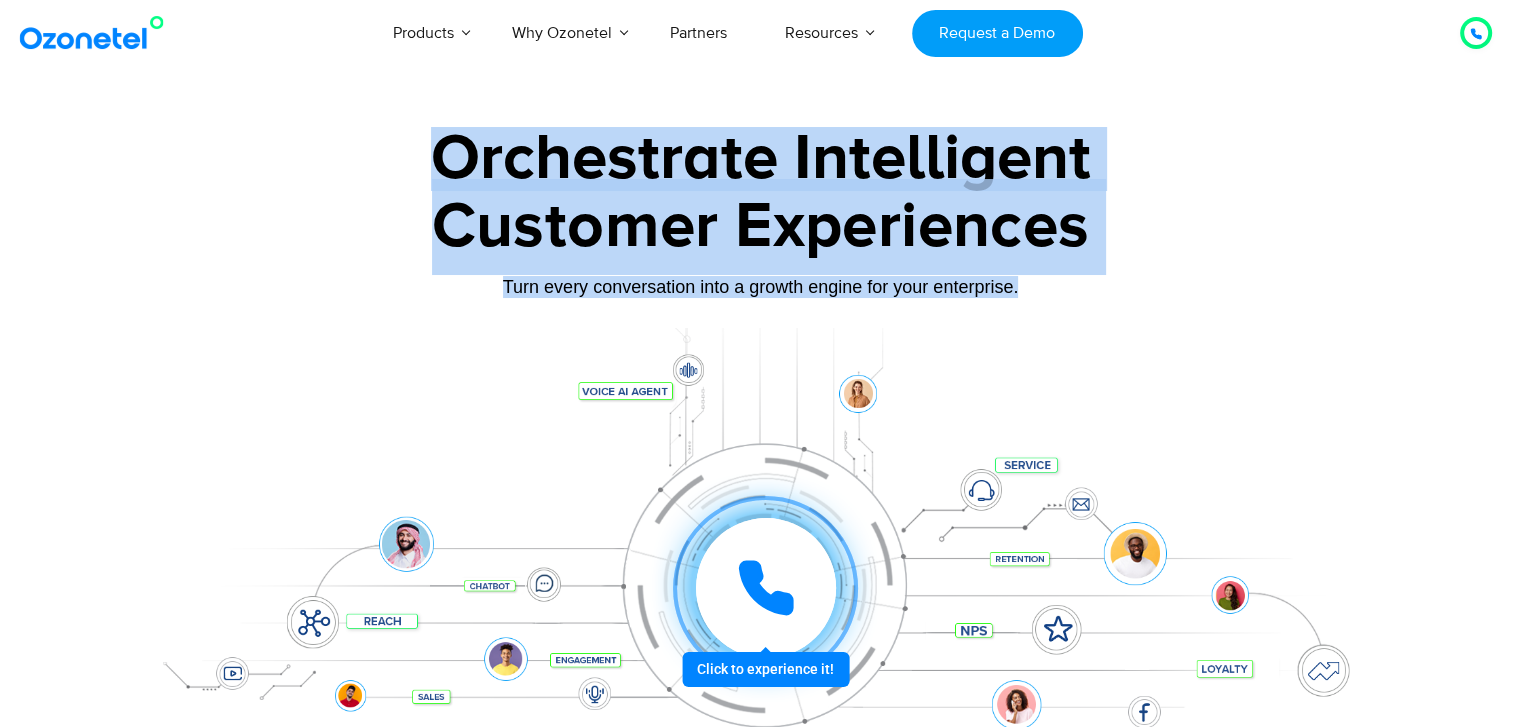 drag, startPoint x: 1016, startPoint y: 287, endPoint x: 441, endPoint y: 162, distance: 588.4301 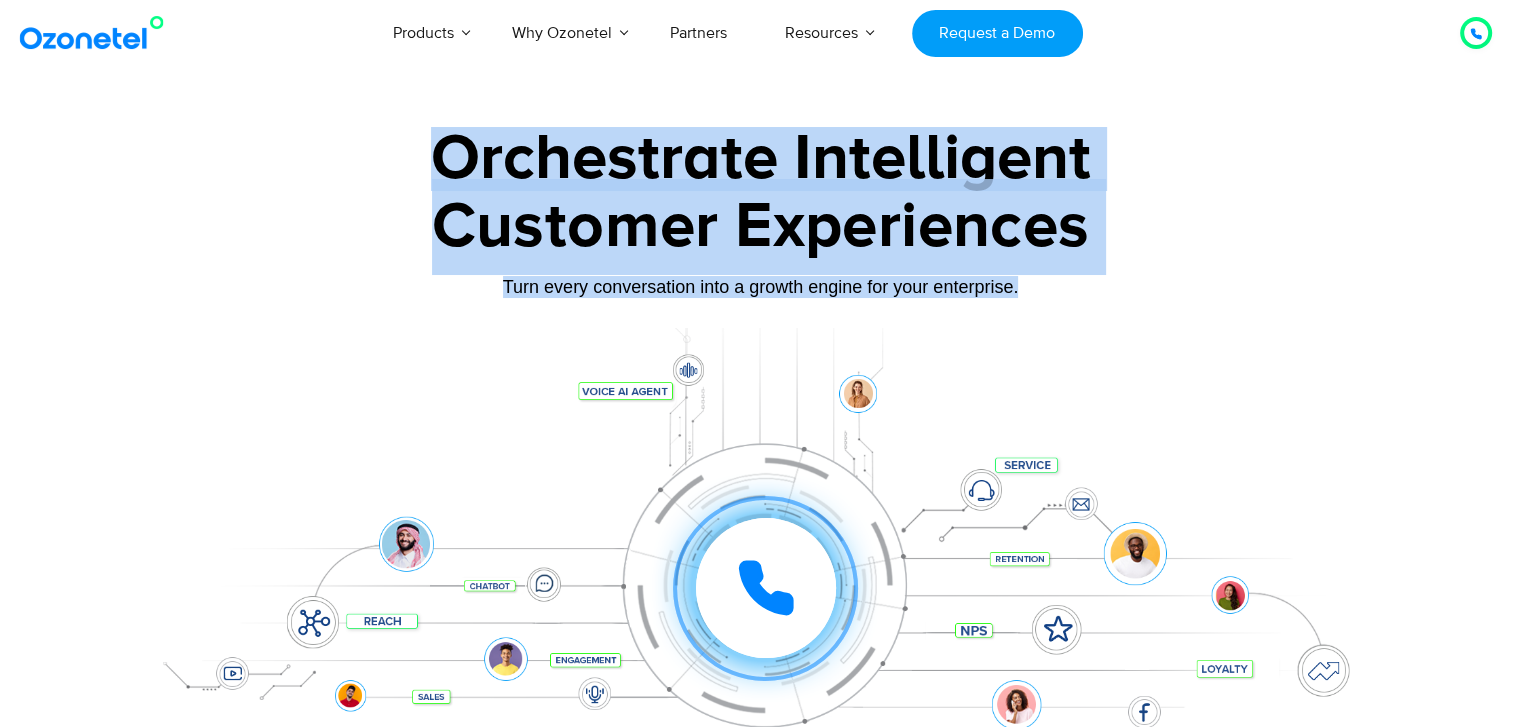 click on "Orchestrate Intelligent" at bounding box center [761, 159] 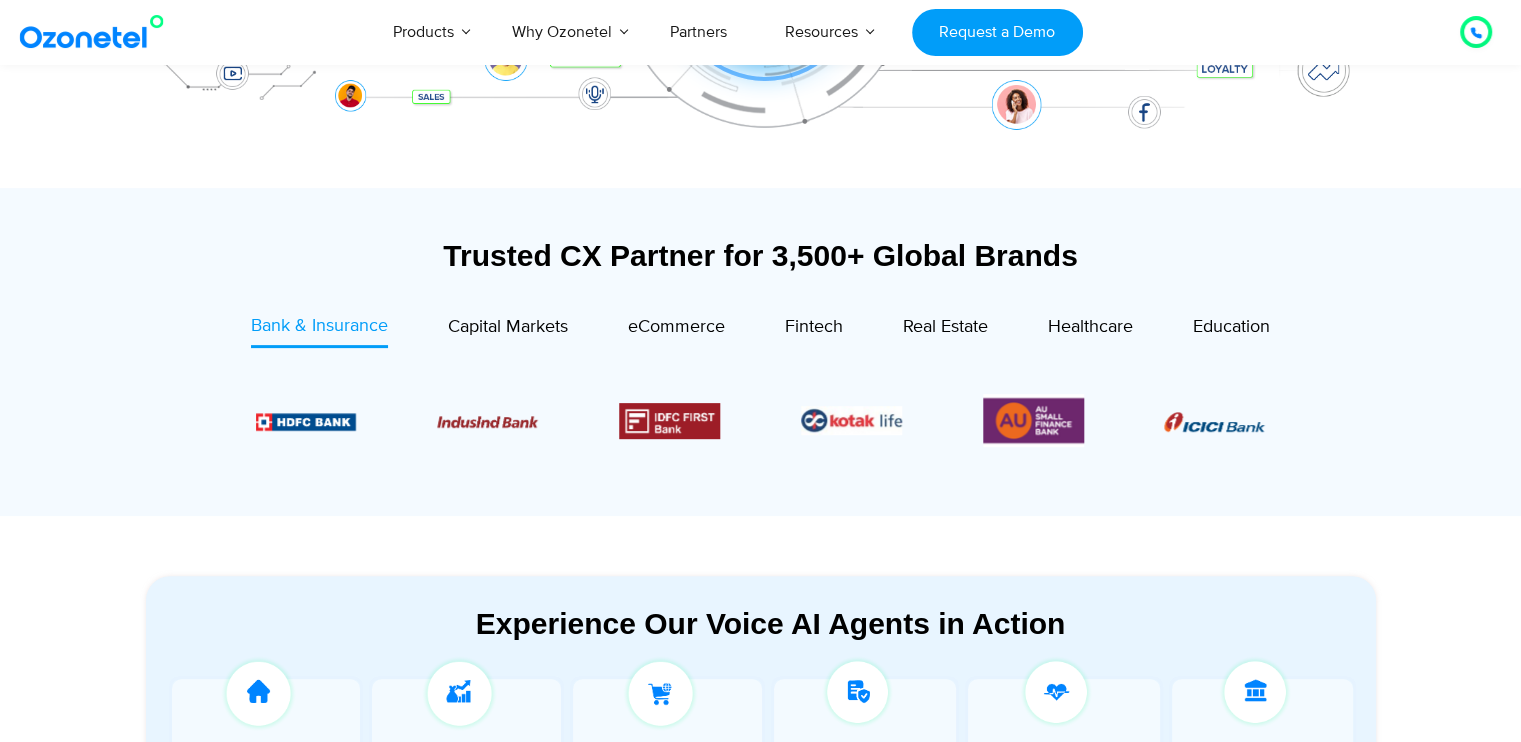 scroll, scrollTop: 700, scrollLeft: 0, axis: vertical 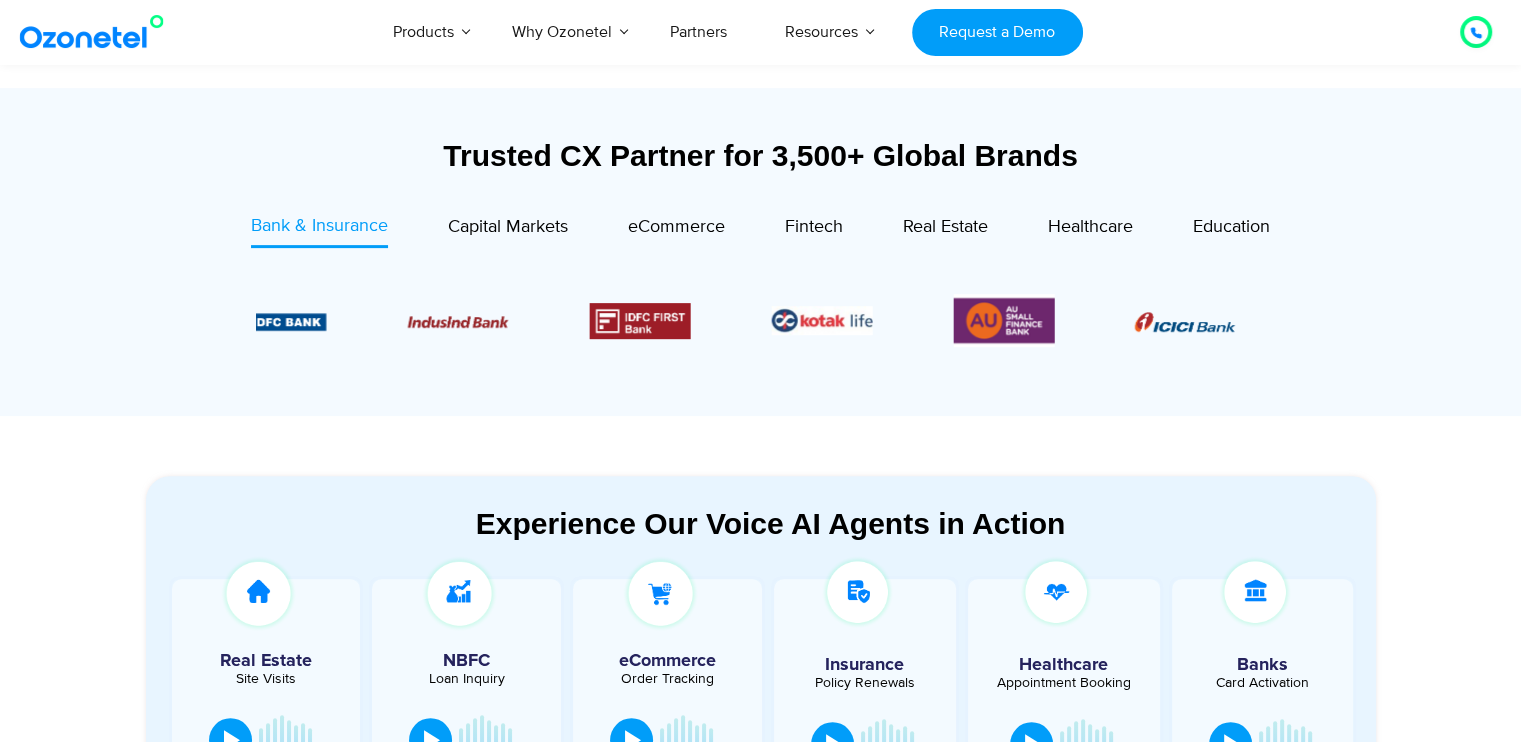 click on "Bank & Insurance
Capital Markets" at bounding box center (761, 309) 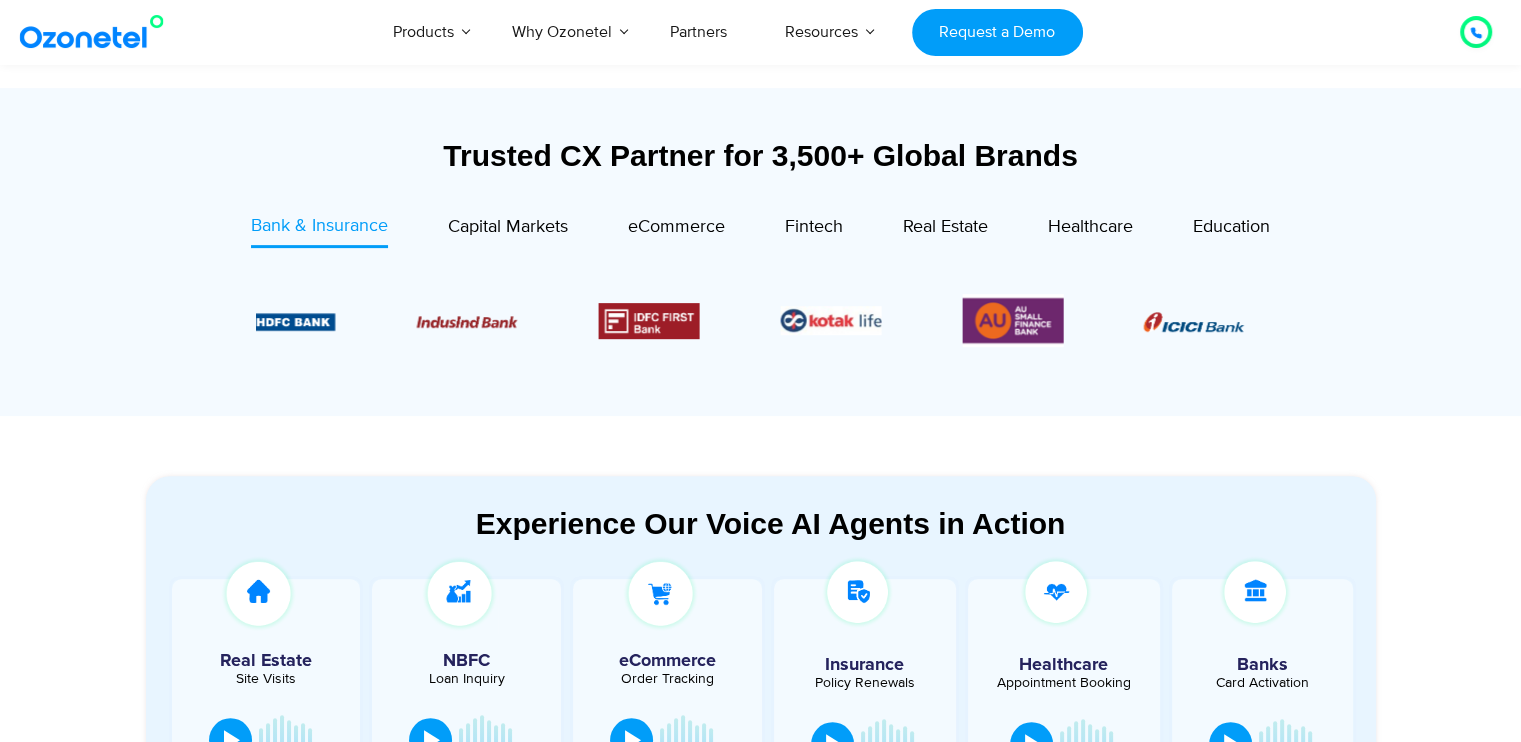 click at bounding box center (1012, 320) 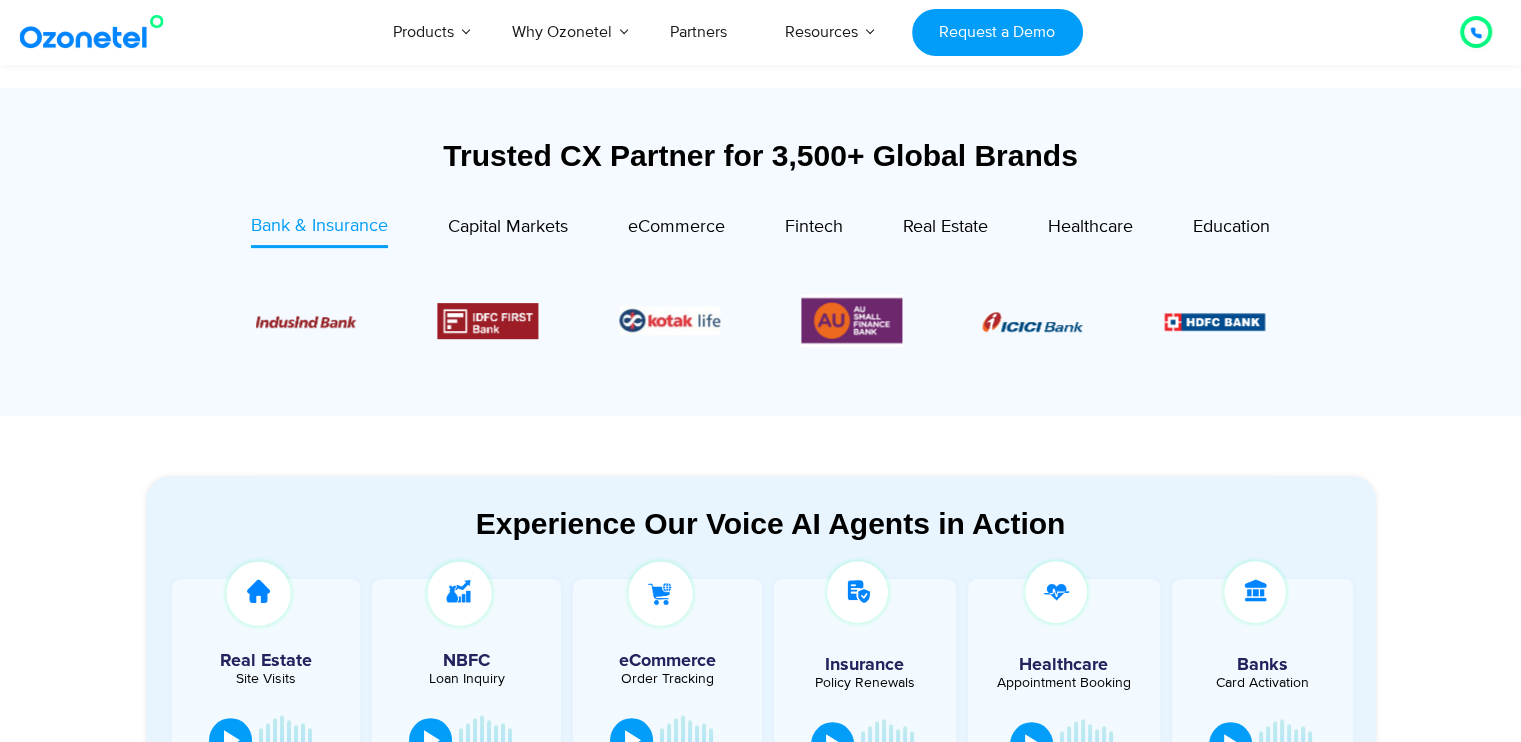 click at bounding box center [851, 320] 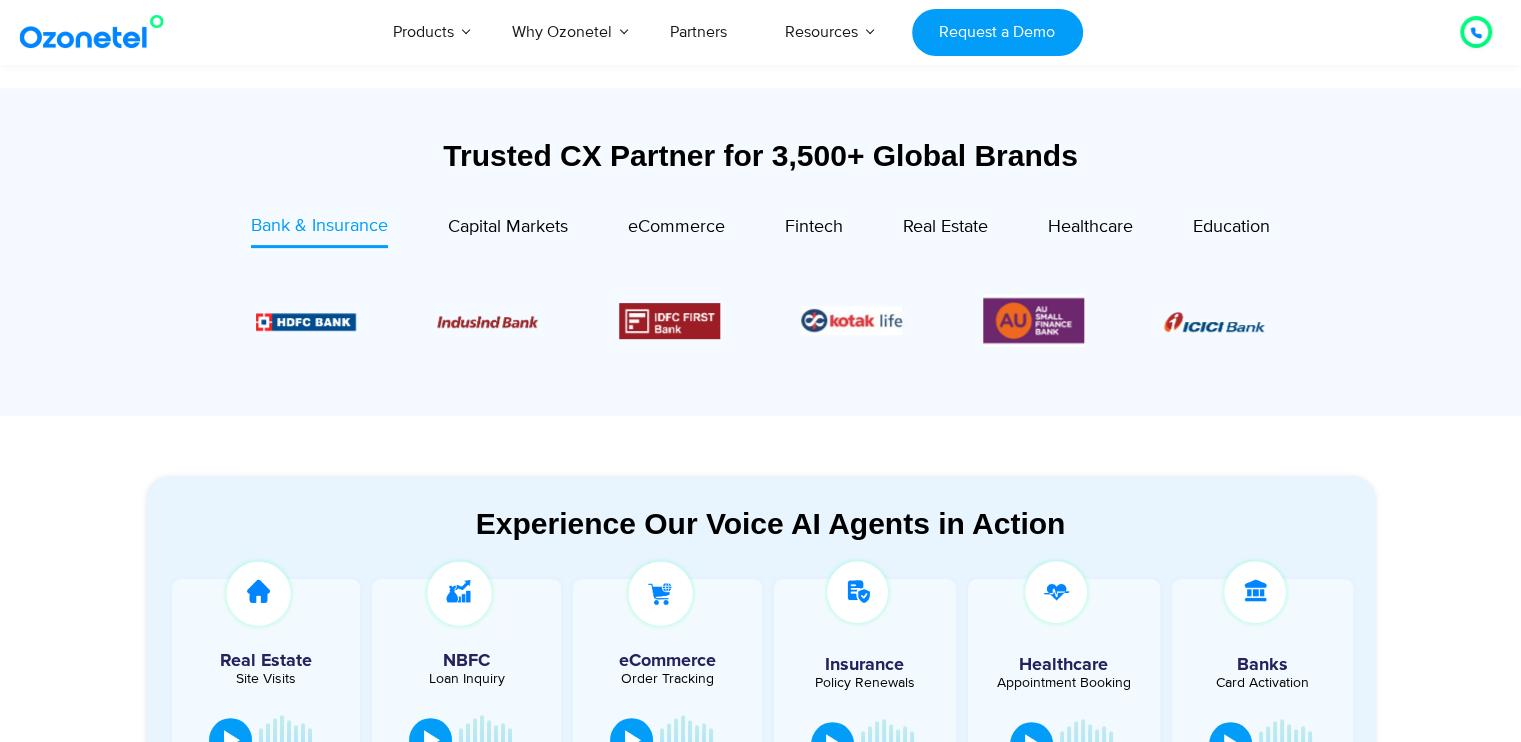 click at bounding box center [761, 320] 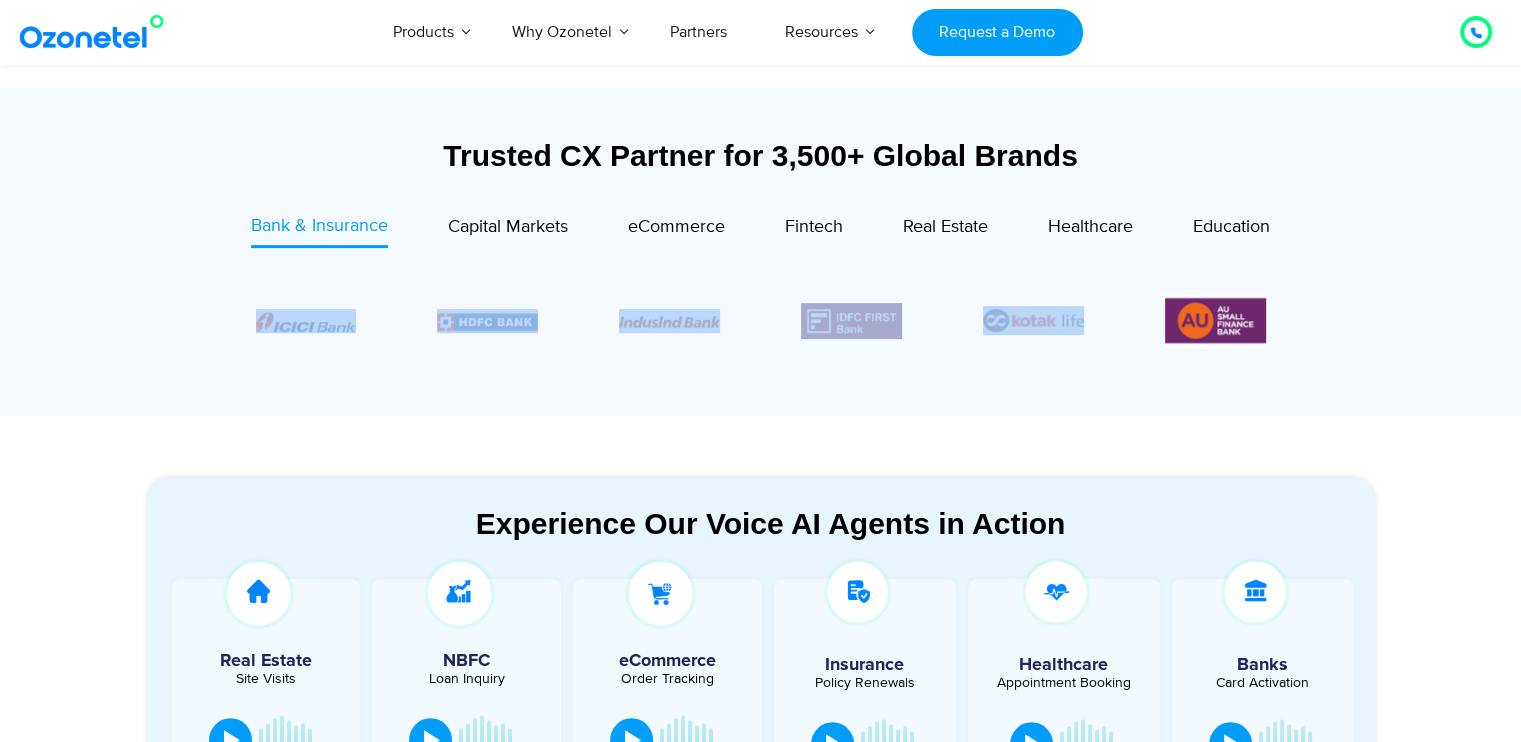 drag, startPoint x: 816, startPoint y: 335, endPoint x: 1012, endPoint y: 339, distance: 196.04082 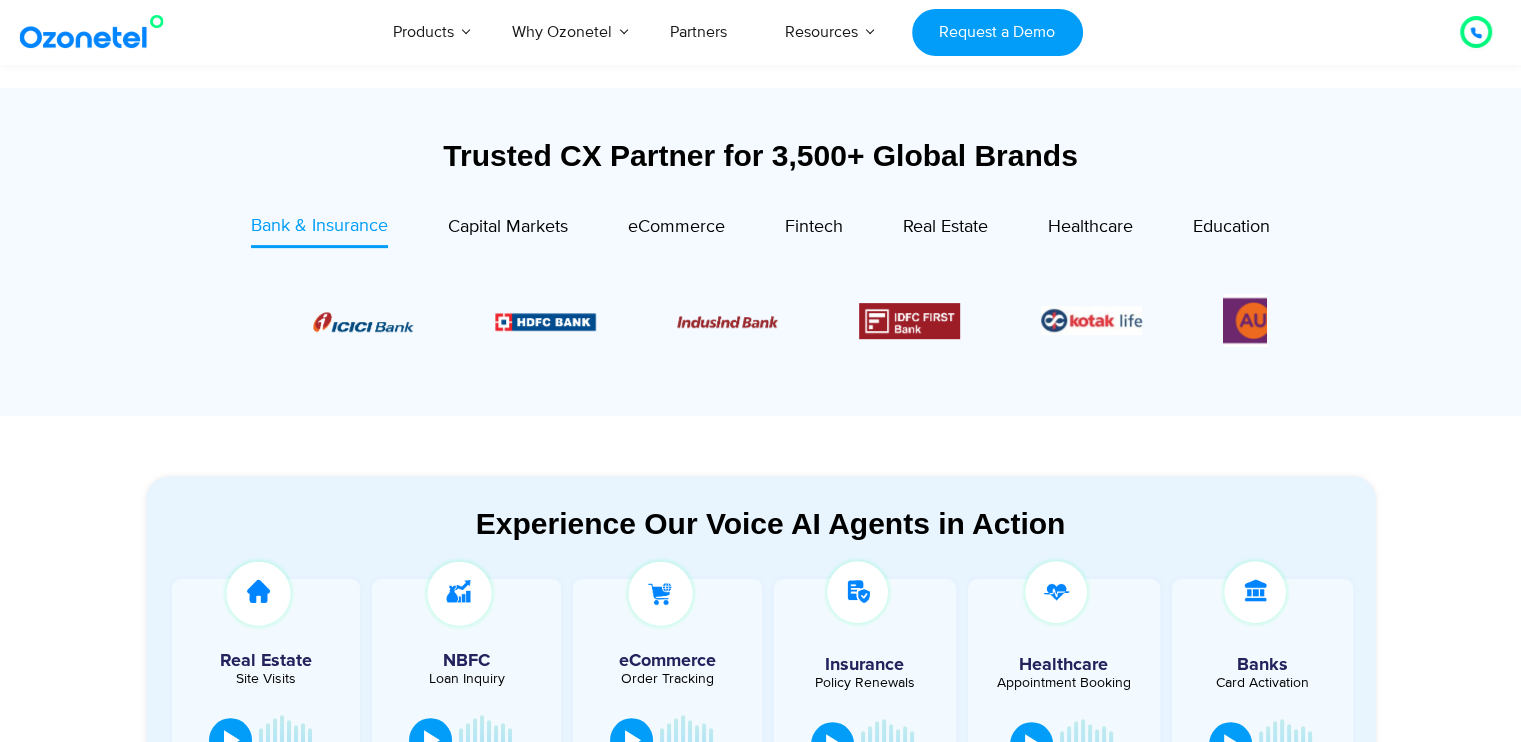 click at bounding box center (909, 321) 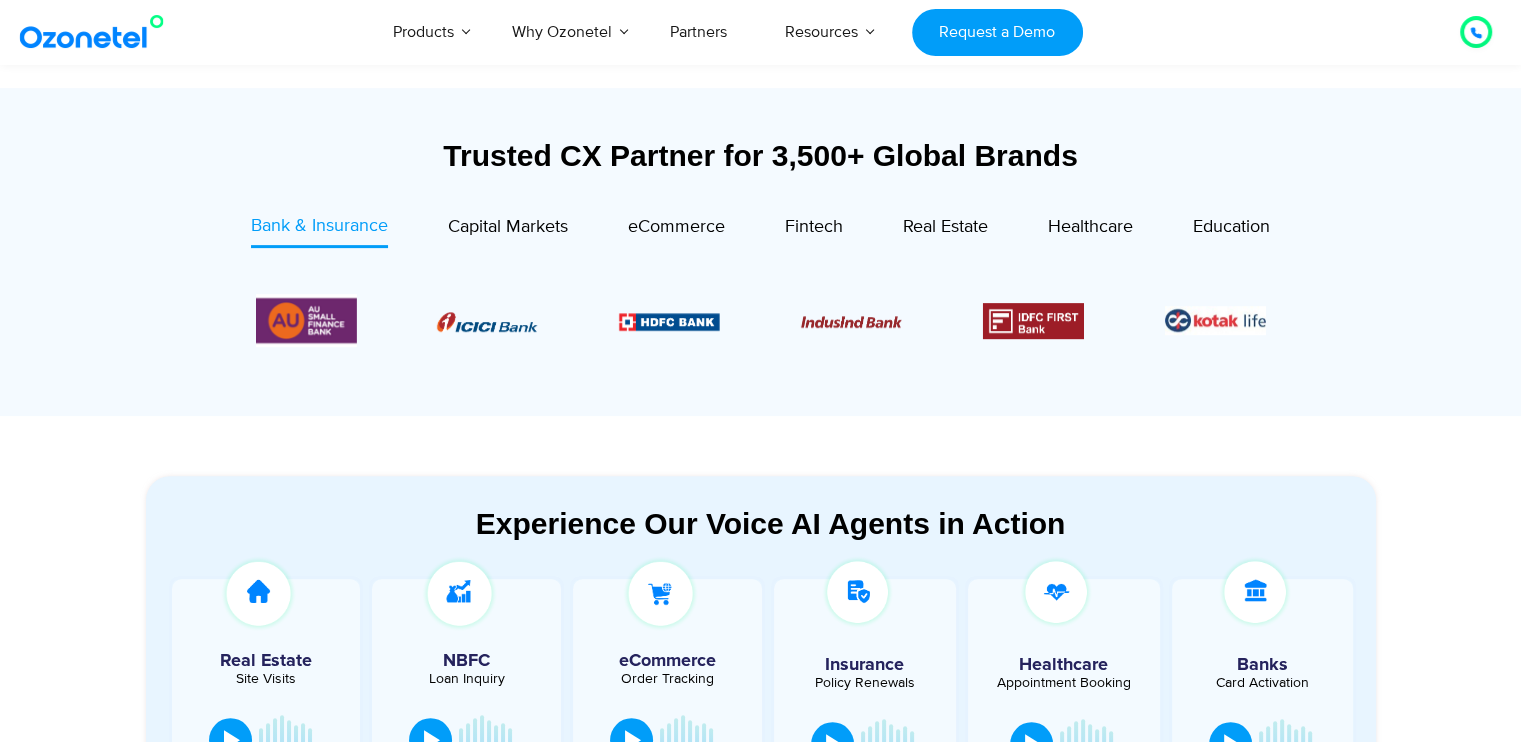 click at bounding box center (-149, 320) 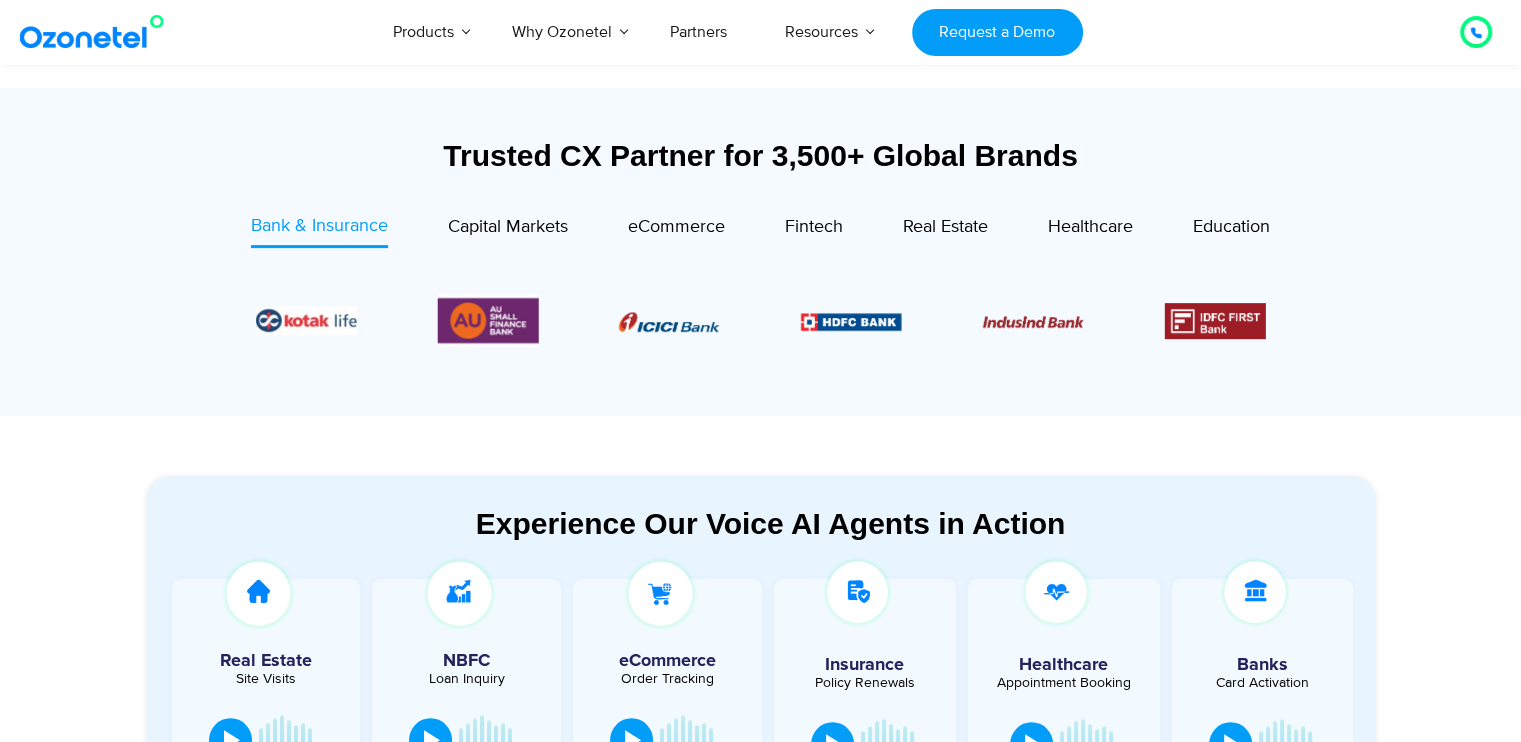 click at bounding box center [851, 321] 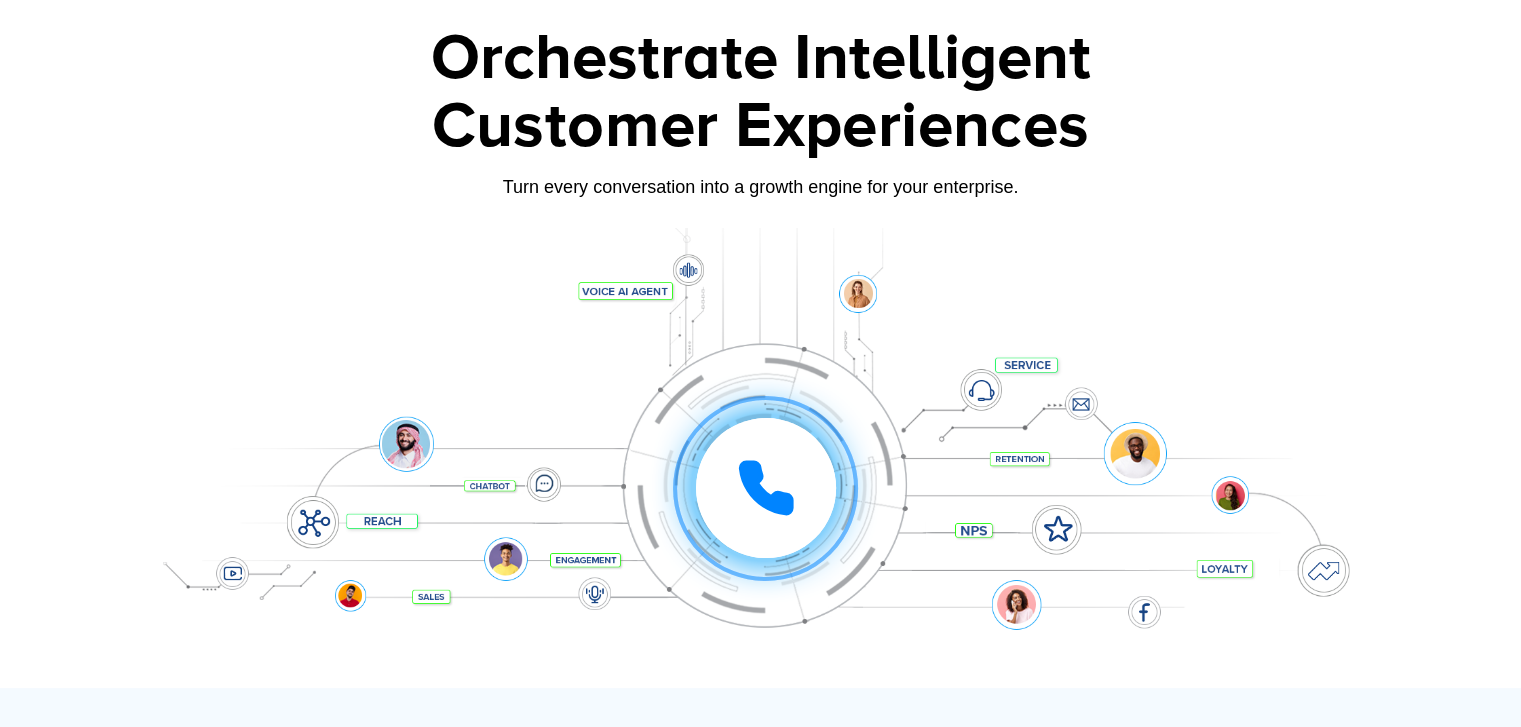 scroll, scrollTop: 0, scrollLeft: 0, axis: both 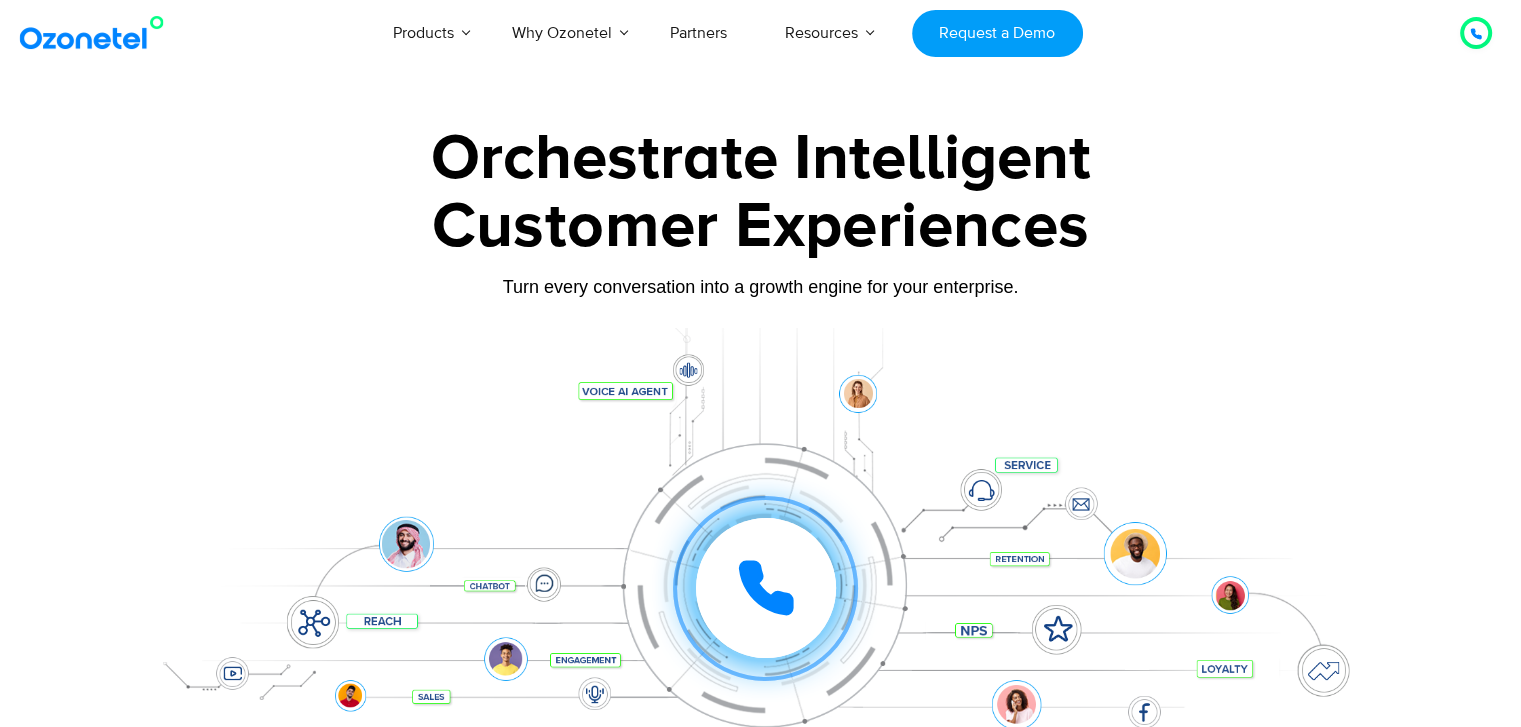 drag, startPoint x: 748, startPoint y: 591, endPoint x: 650, endPoint y: 572, distance: 99.824844 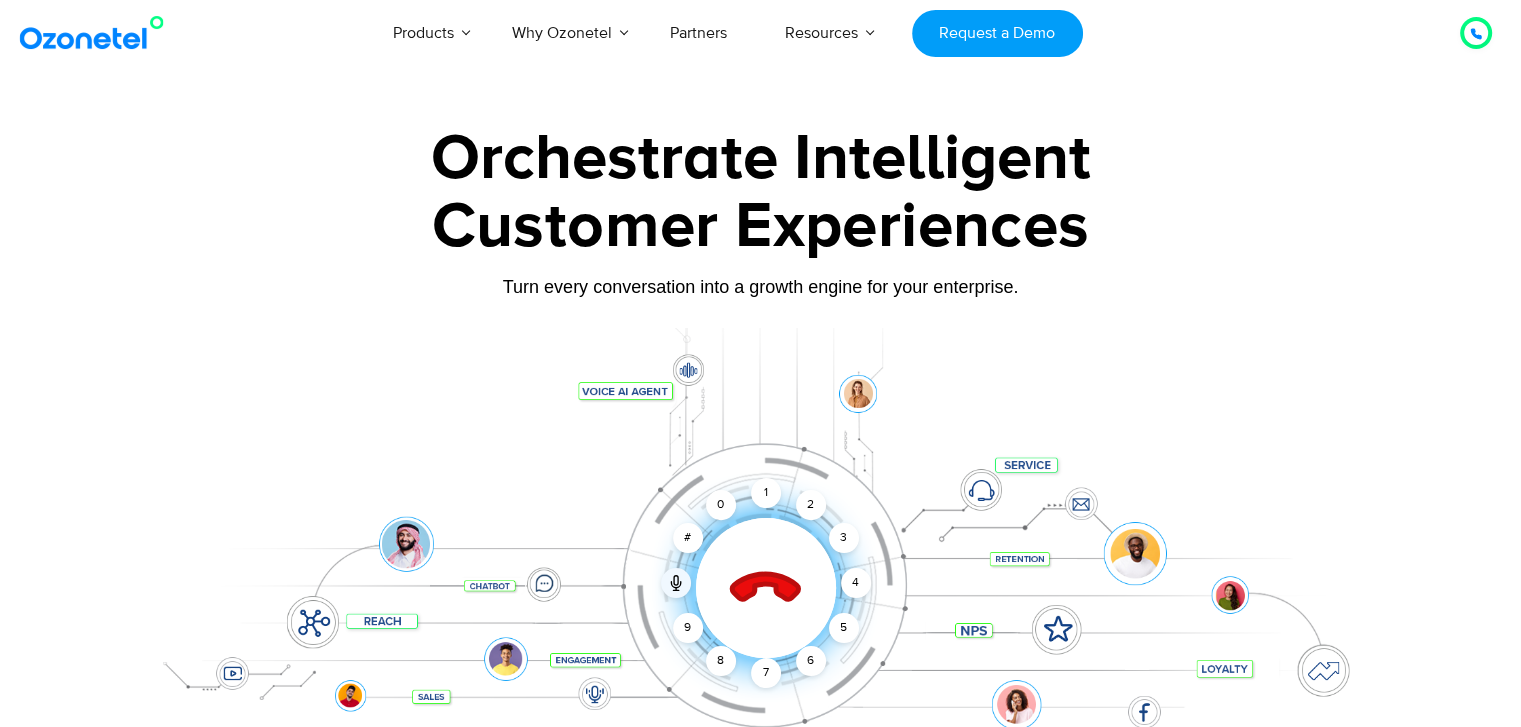 click 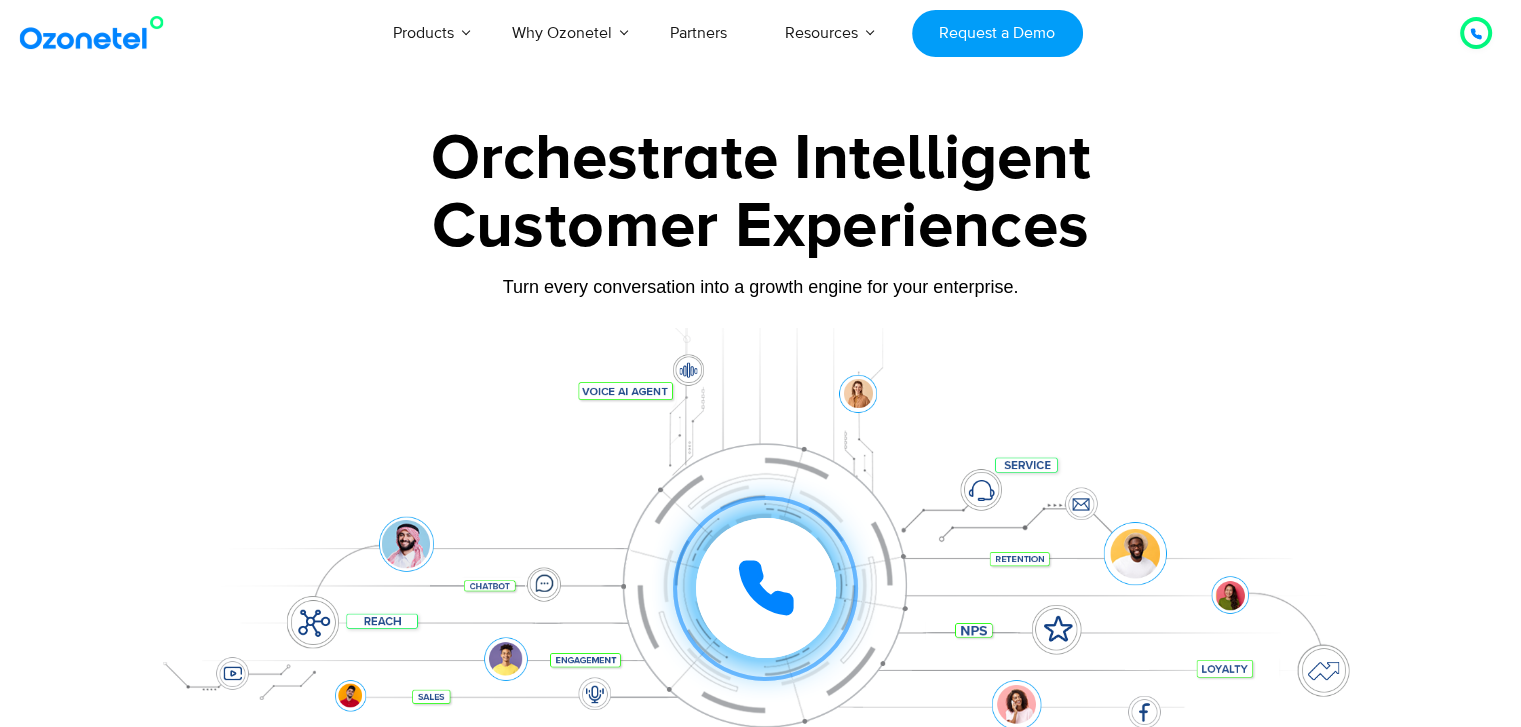 drag, startPoint x: 588, startPoint y: 391, endPoint x: 668, endPoint y: 403, distance: 80.895 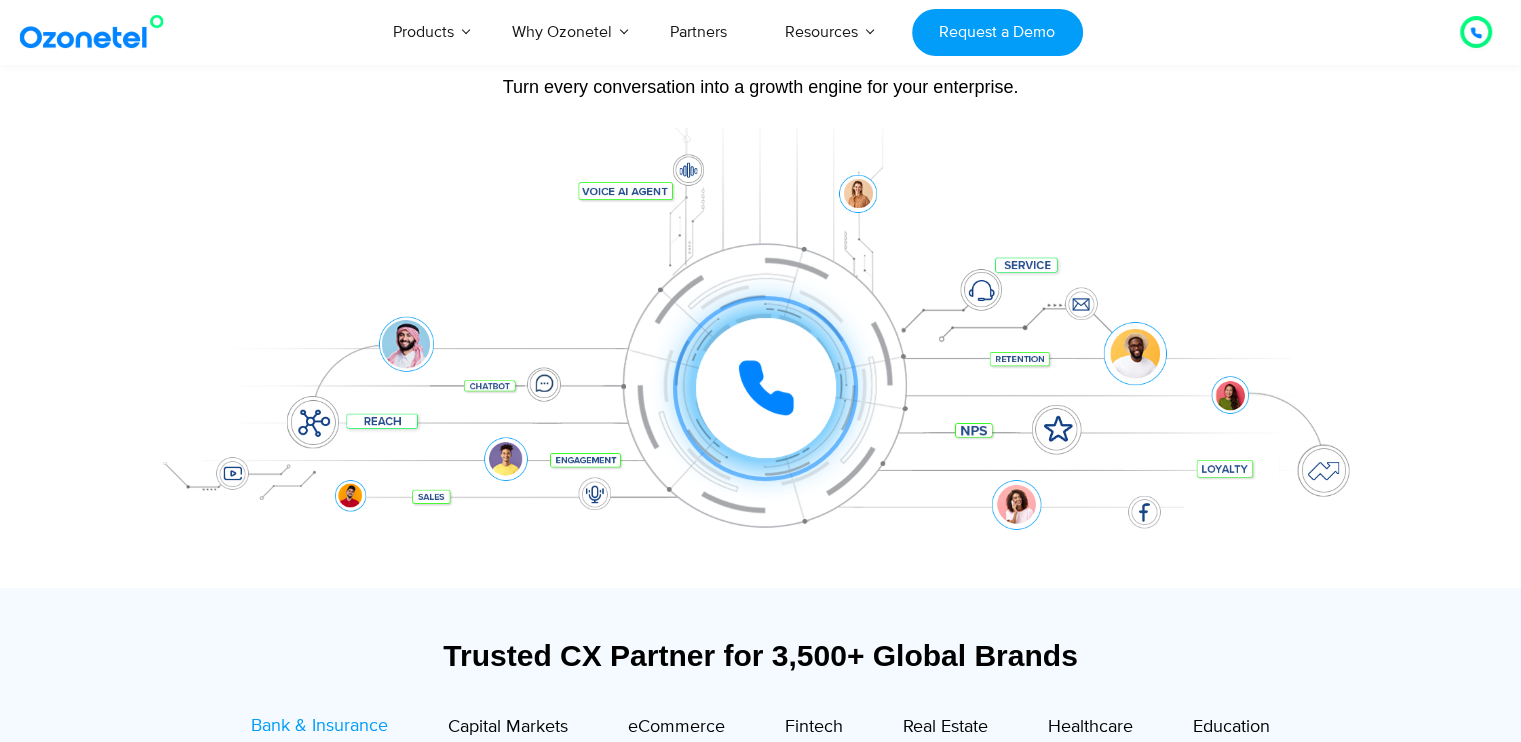 scroll, scrollTop: 300, scrollLeft: 0, axis: vertical 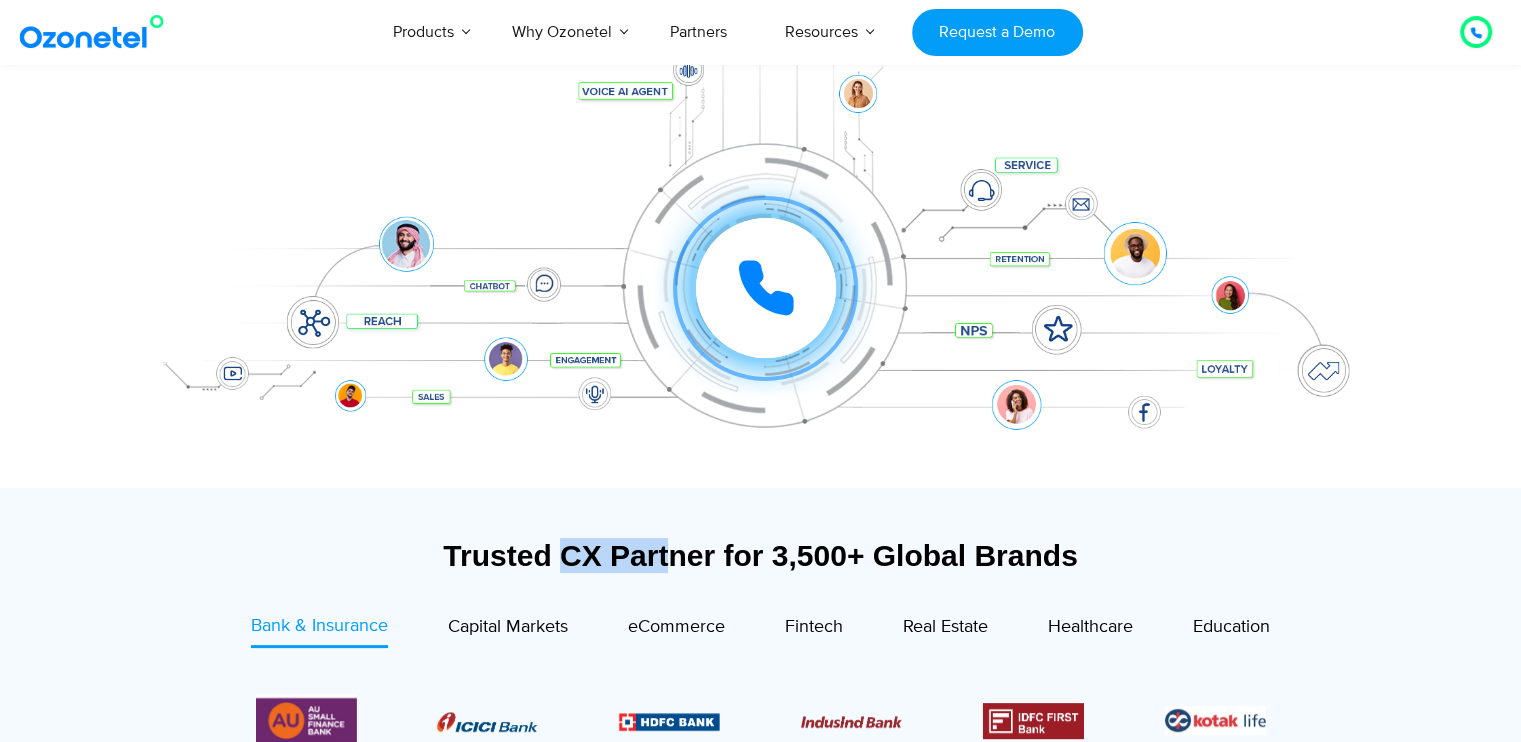 drag, startPoint x: 556, startPoint y: 556, endPoint x: 728, endPoint y: 555, distance: 172.00291 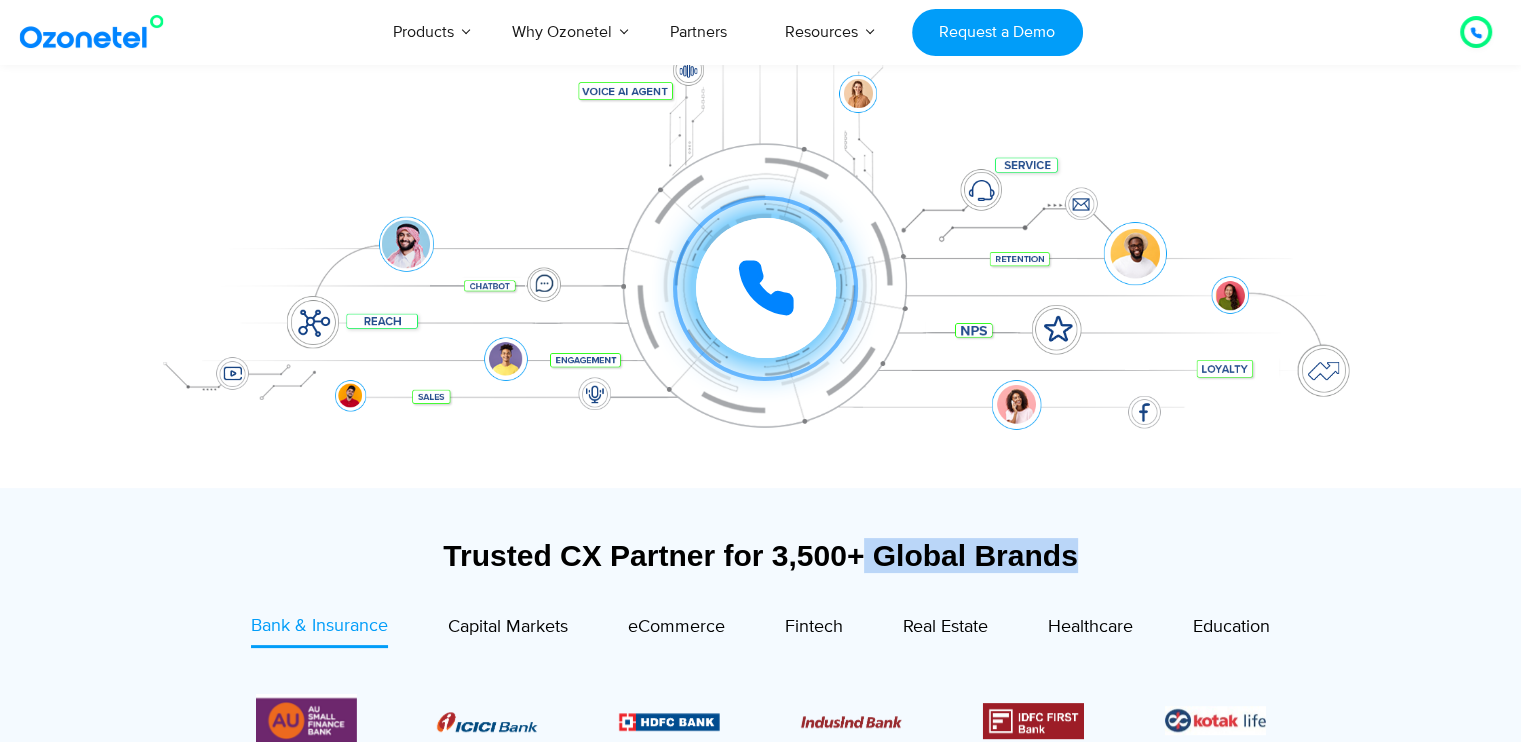 drag, startPoint x: 963, startPoint y: 555, endPoint x: 1138, endPoint y: 555, distance: 175 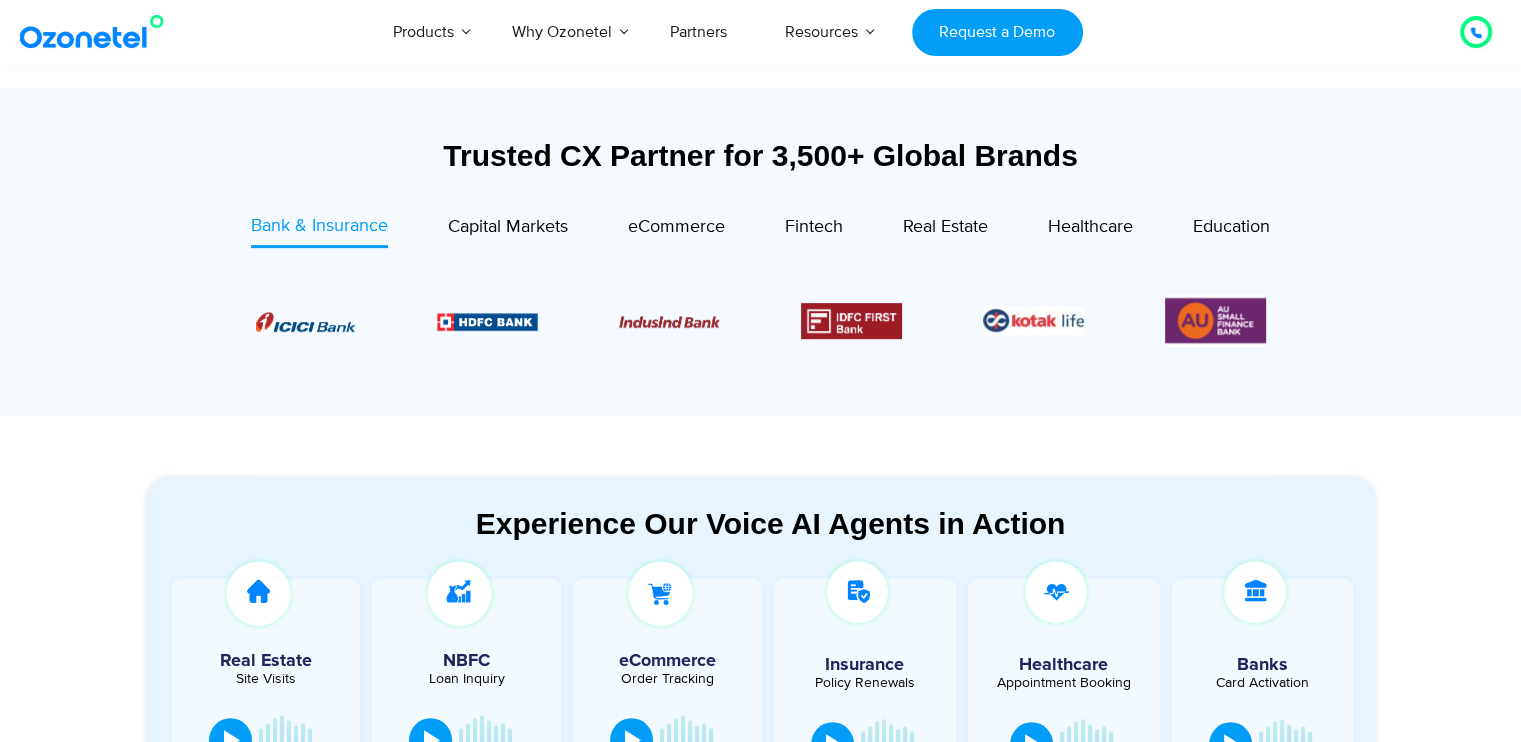 scroll, scrollTop: 1000, scrollLeft: 0, axis: vertical 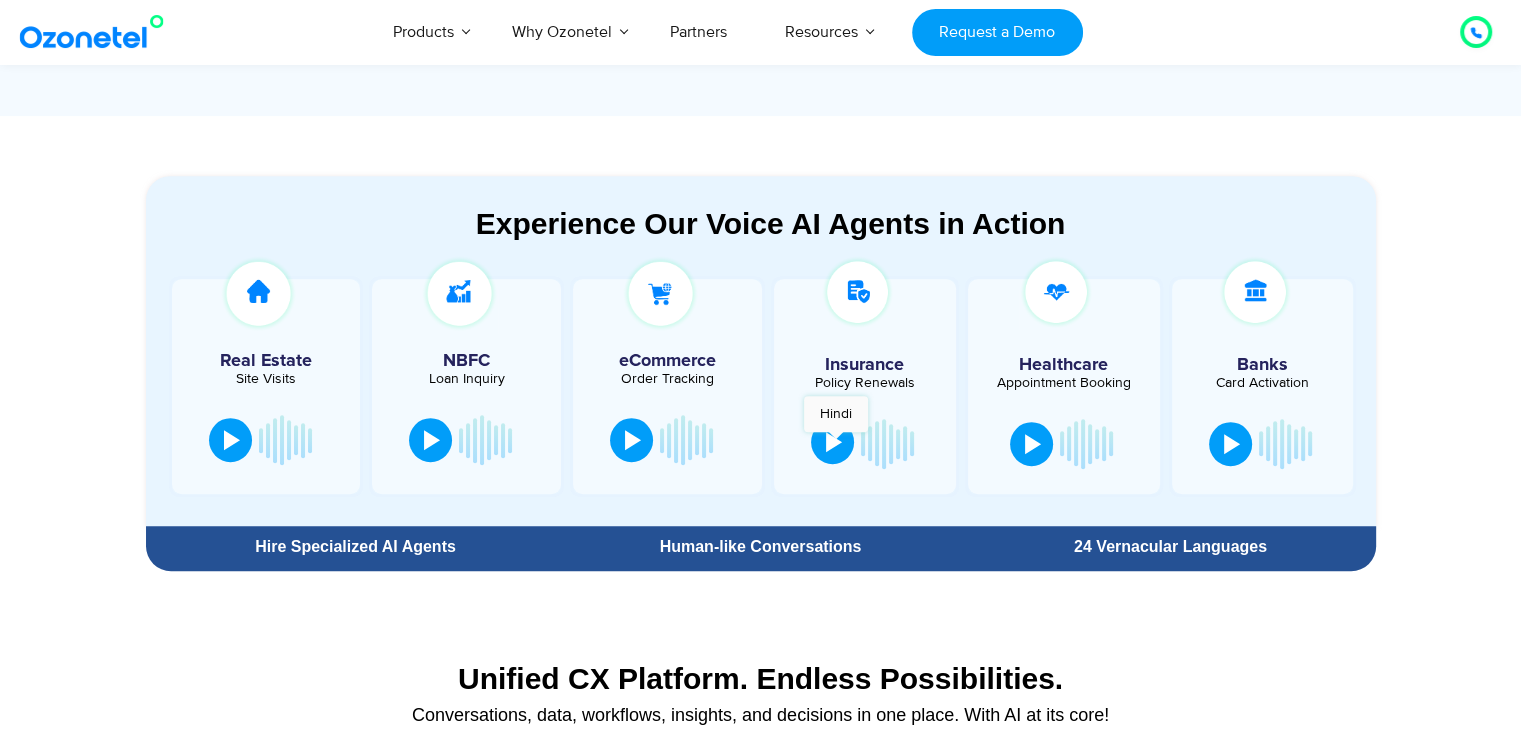 click at bounding box center (834, 442) 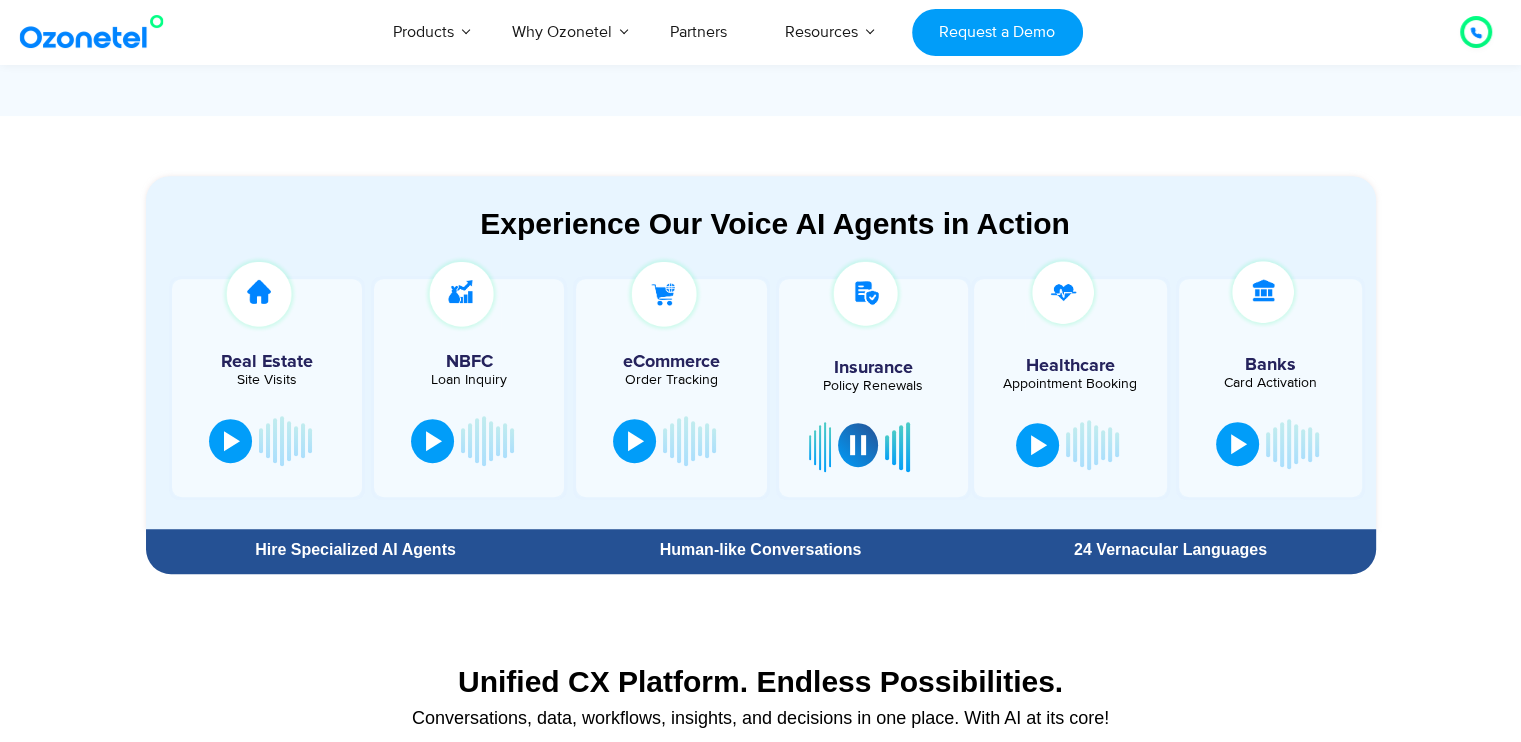 click at bounding box center (858, 445) 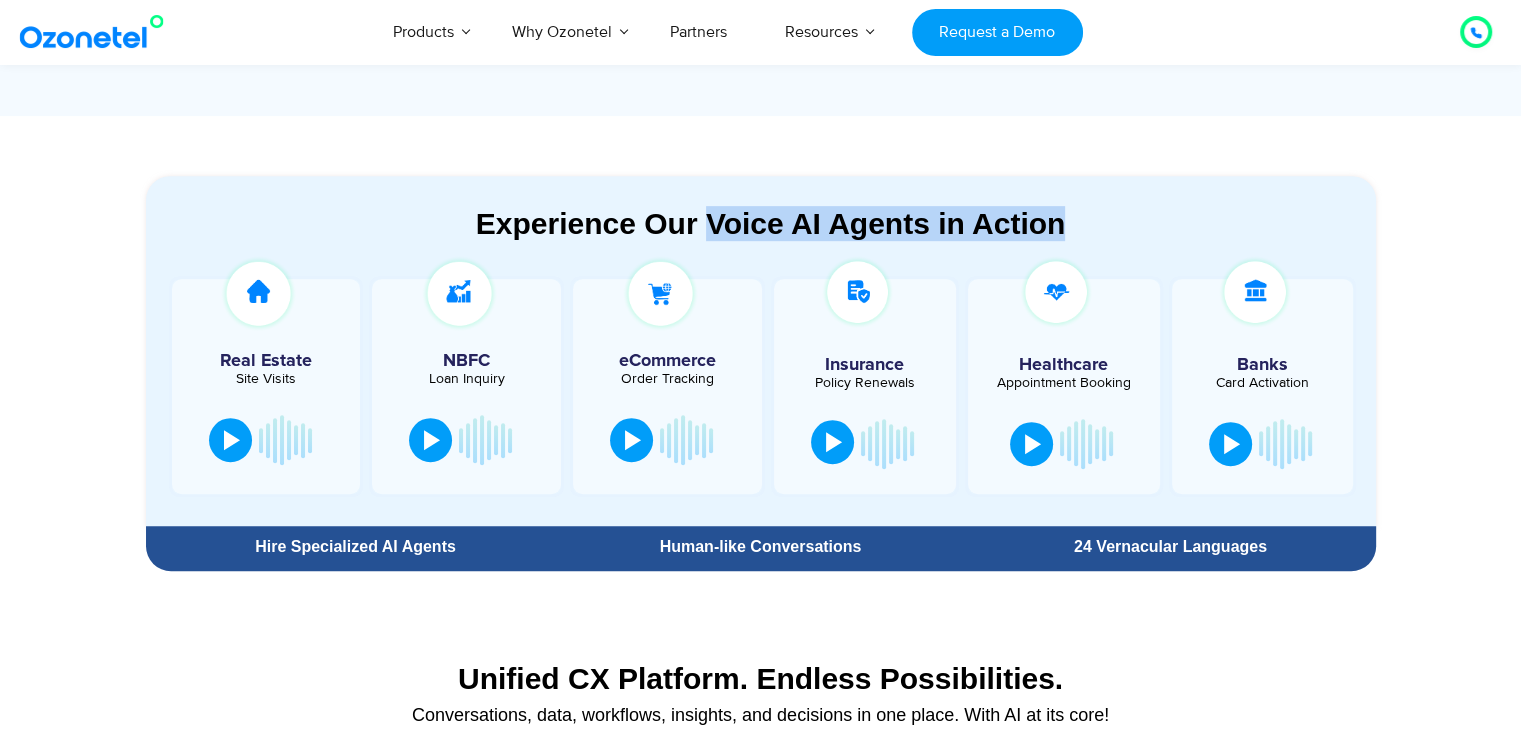 drag, startPoint x: 705, startPoint y: 213, endPoint x: 1094, endPoint y: 215, distance: 389.00513 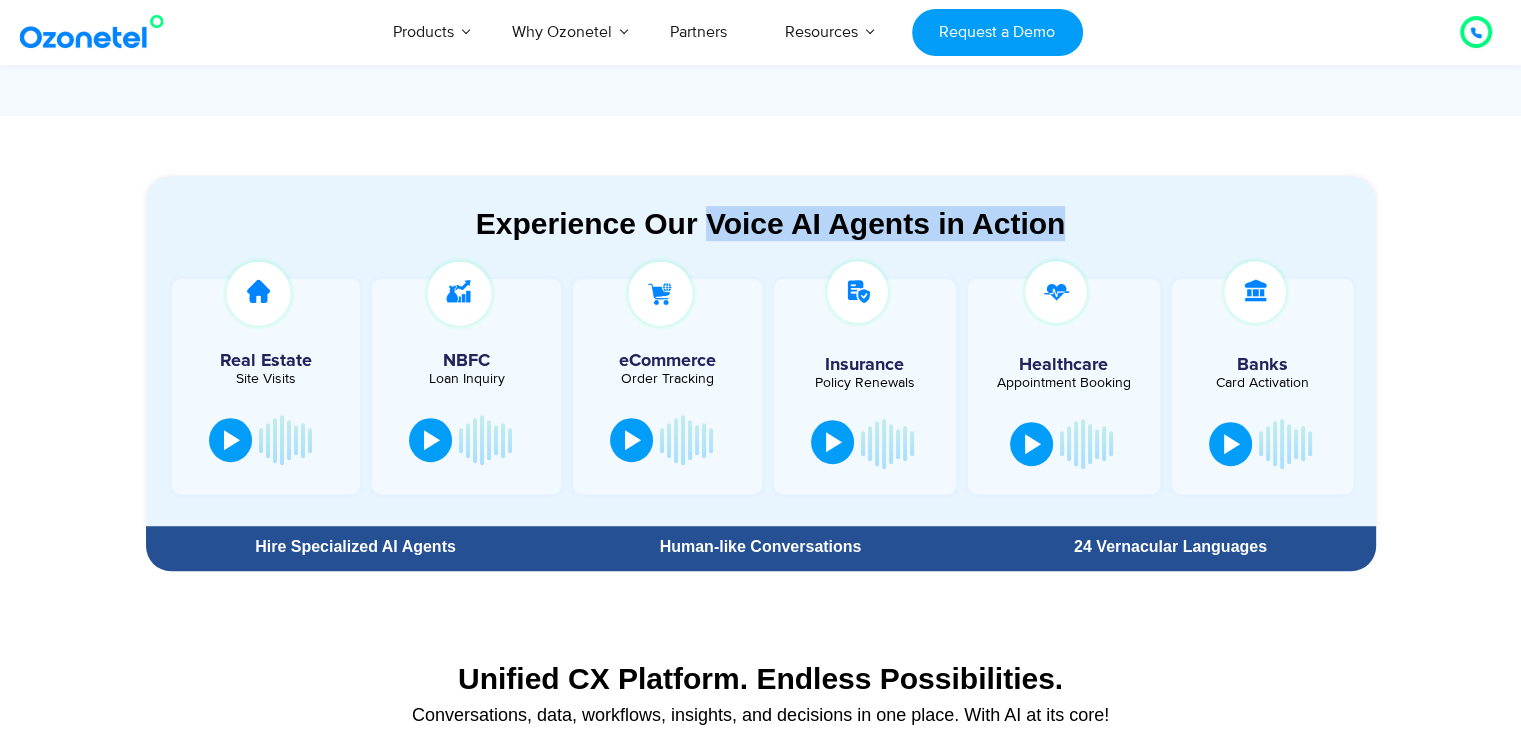 click on "Experience Our Voice AI Agents in Action" at bounding box center (771, 223) 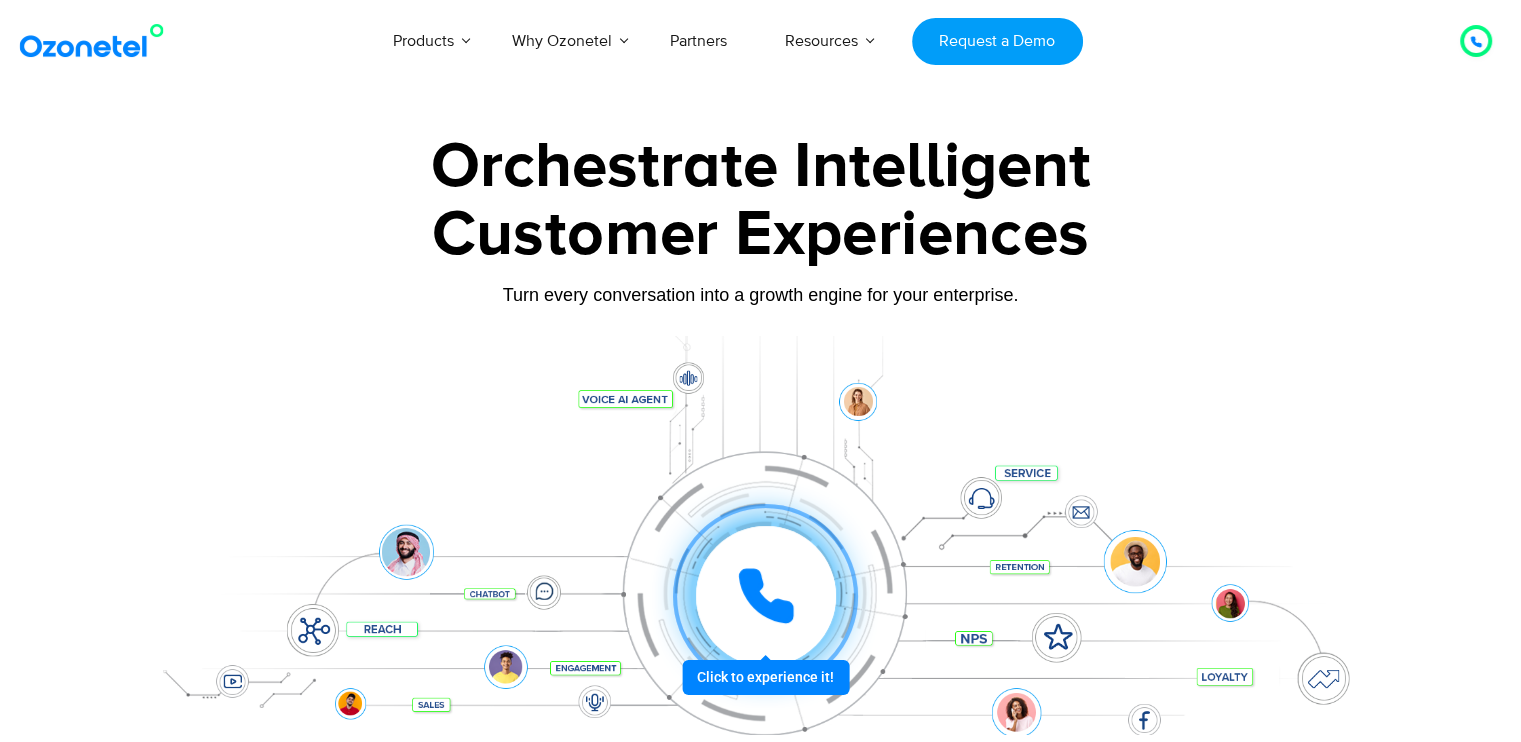 scroll, scrollTop: 200, scrollLeft: 0, axis: vertical 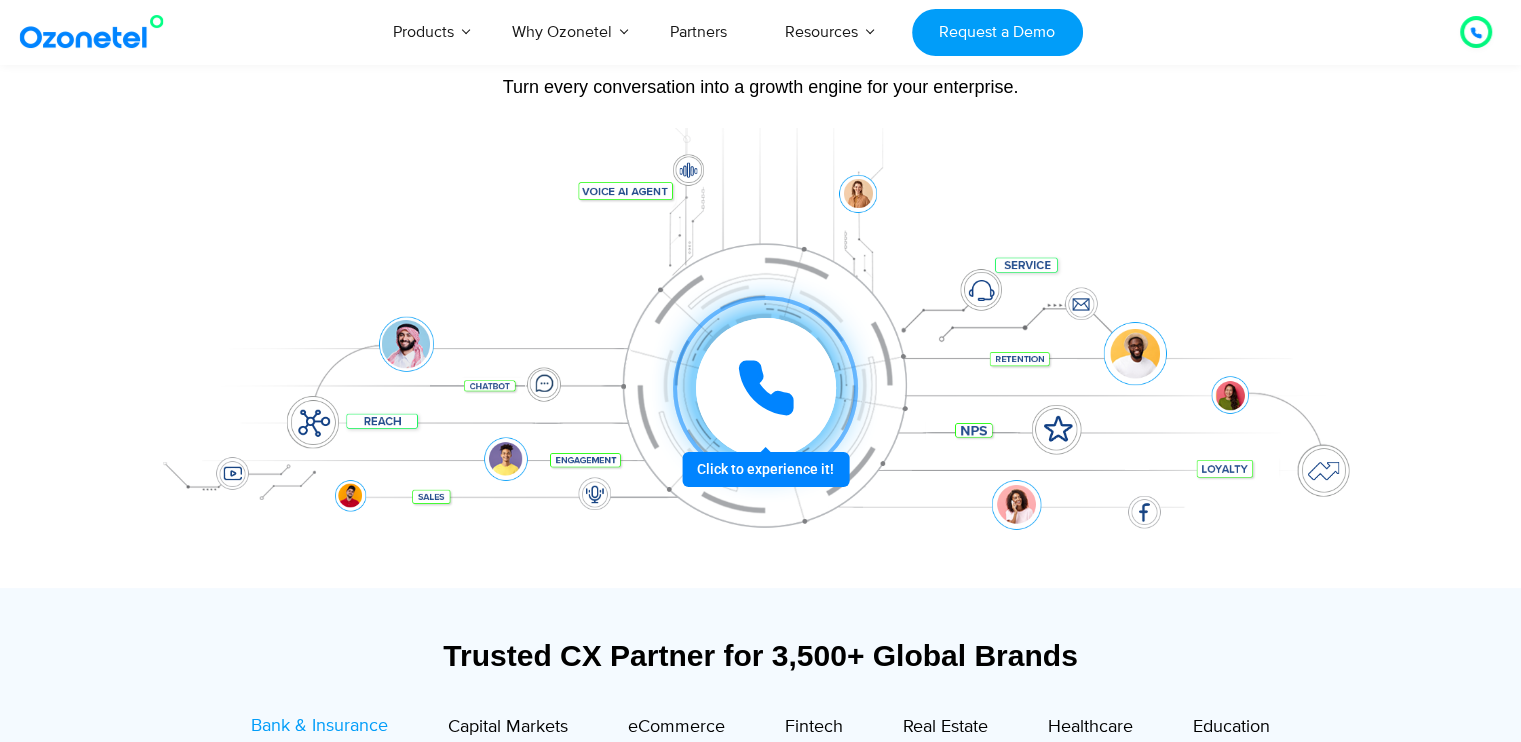 click 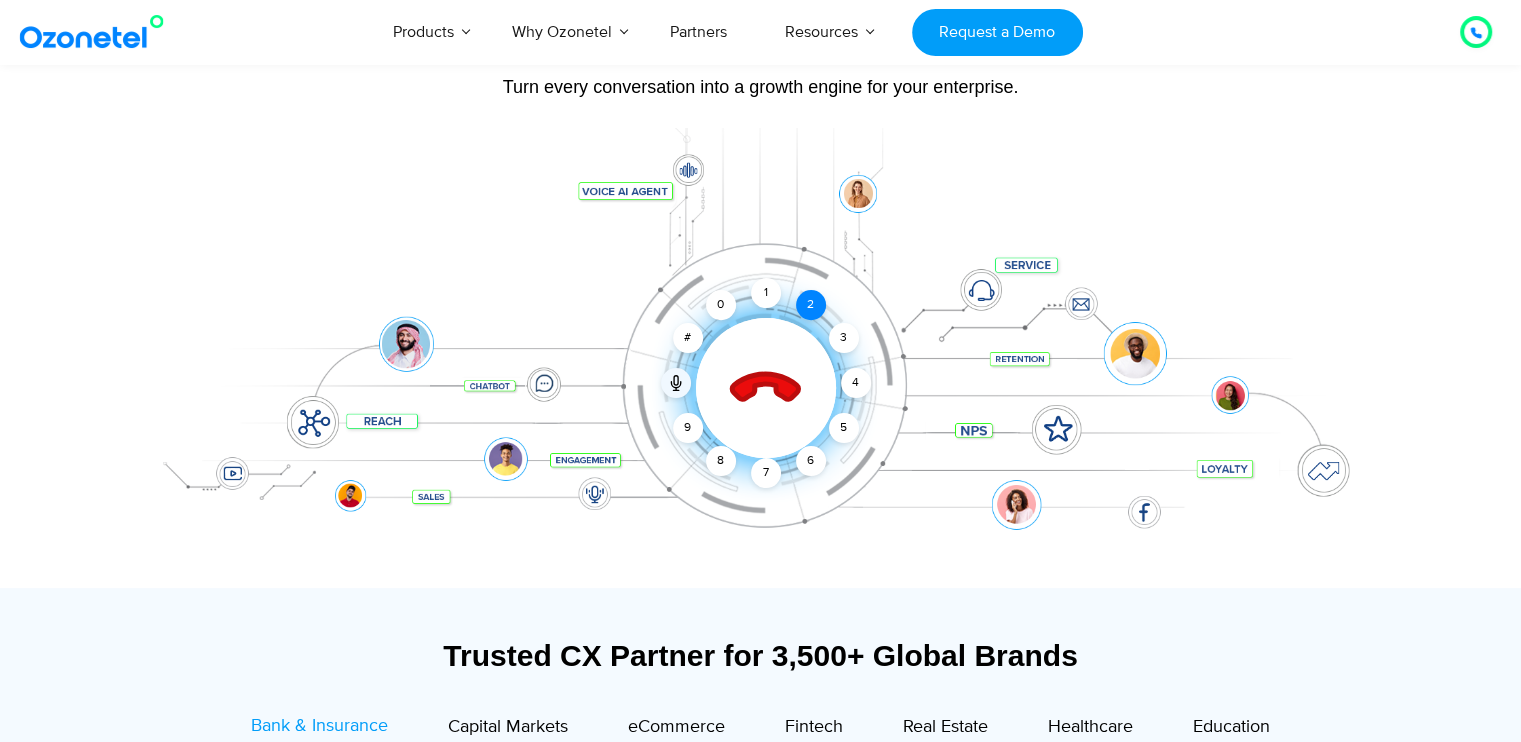 click on "2" at bounding box center [811, 305] 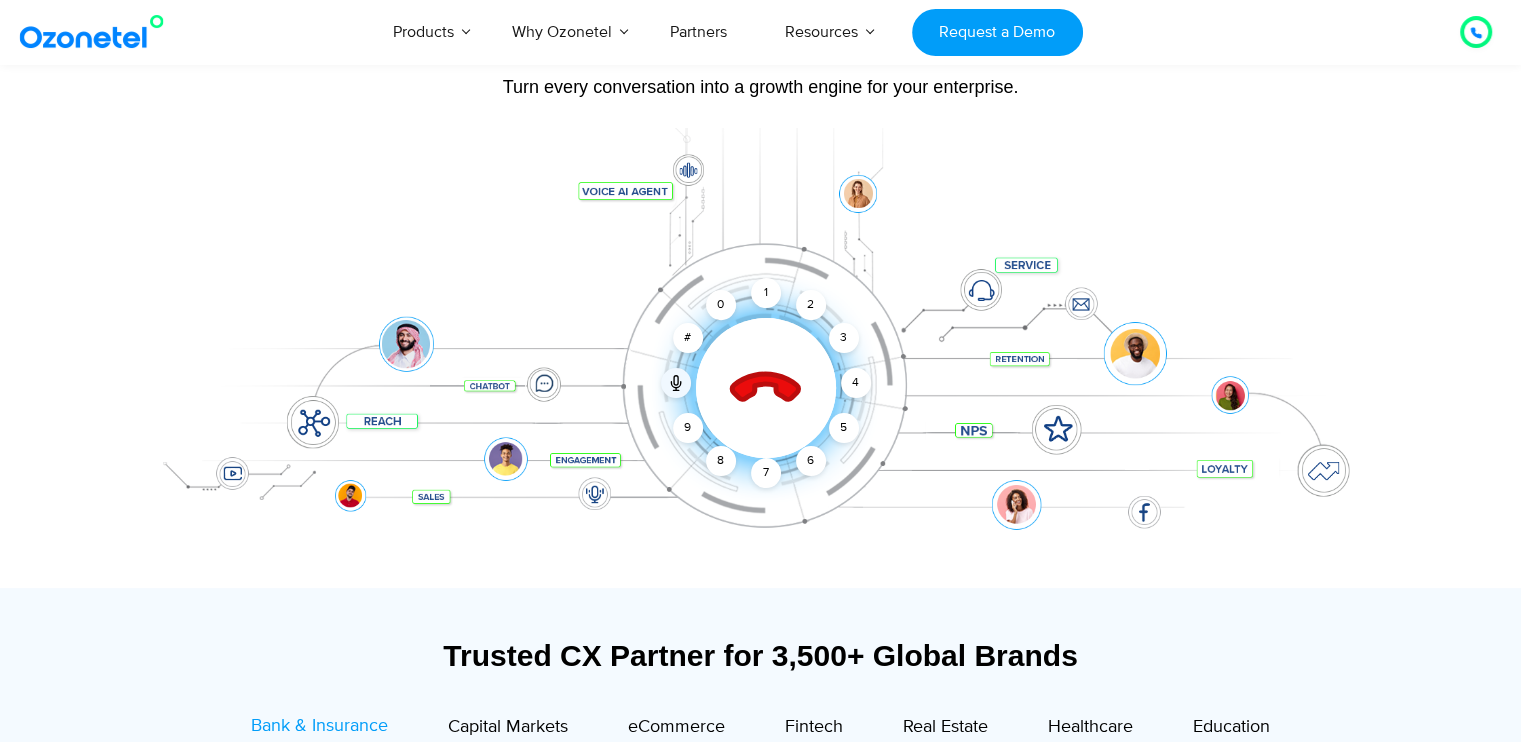 click 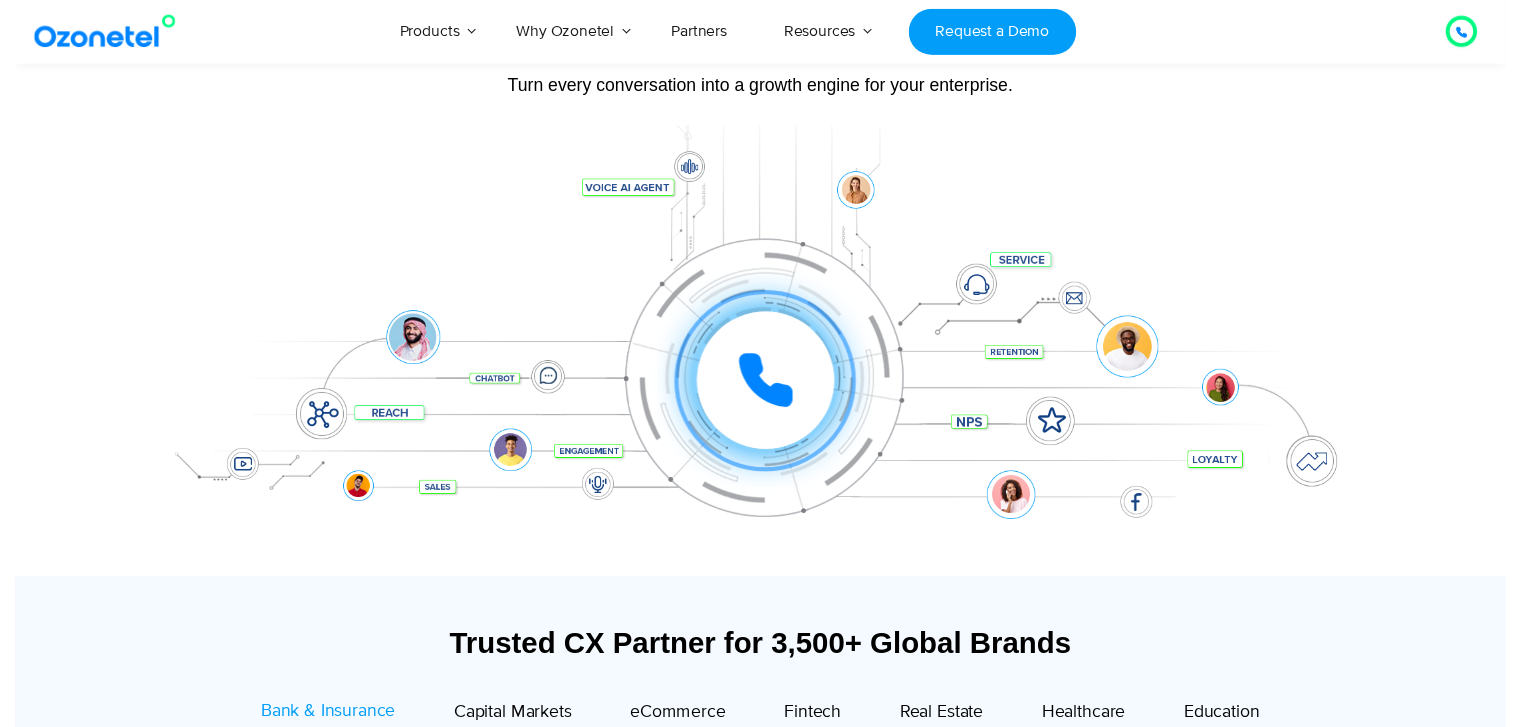 scroll, scrollTop: 0, scrollLeft: 0, axis: both 